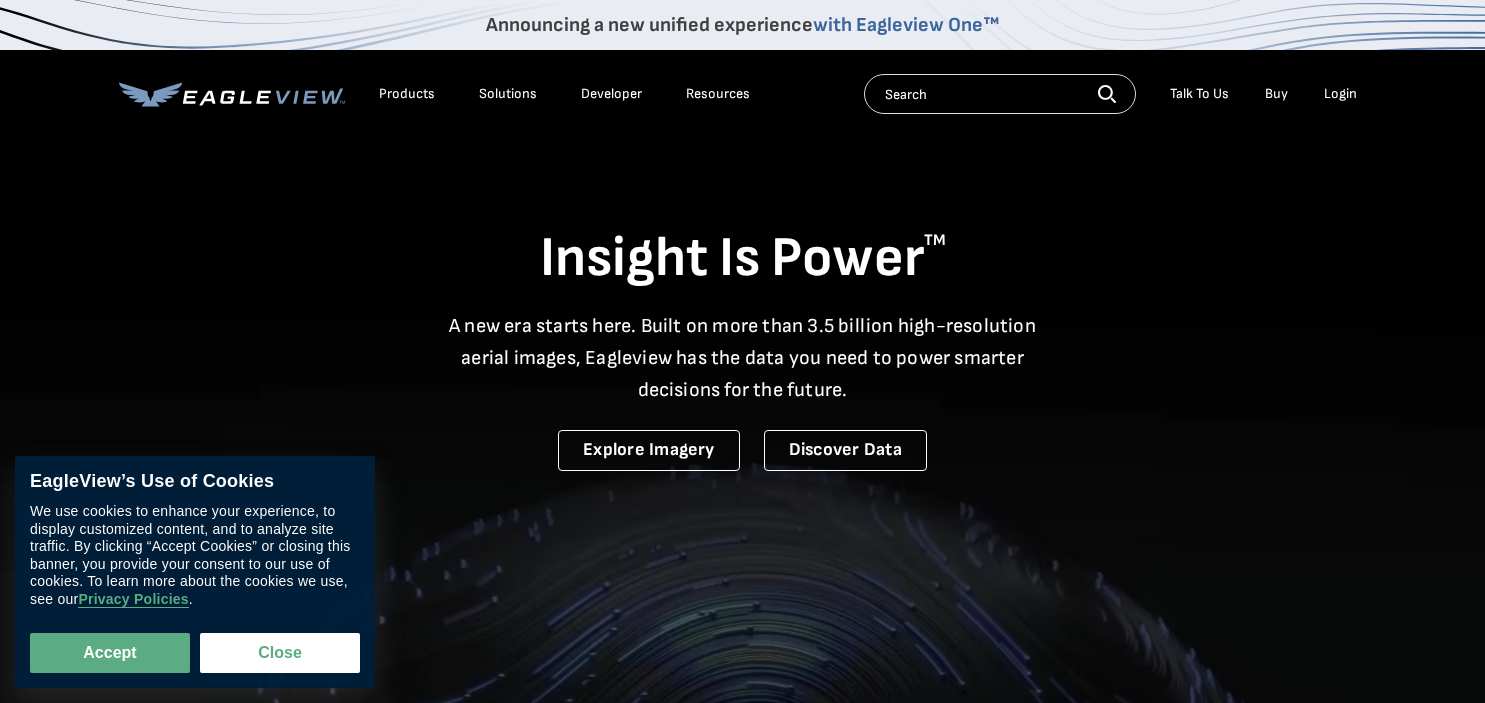 click on "Login" at bounding box center (1340, 94) 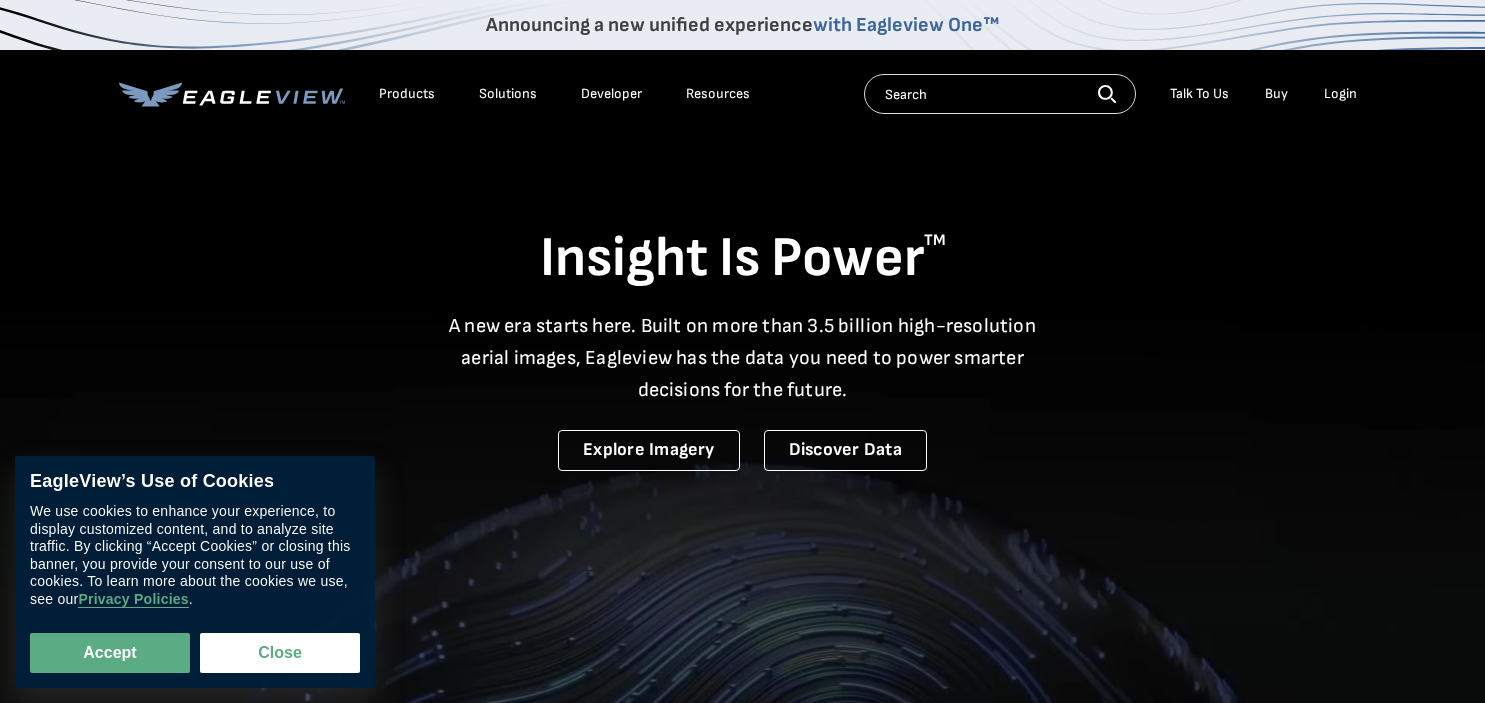 scroll, scrollTop: 0, scrollLeft: 0, axis: both 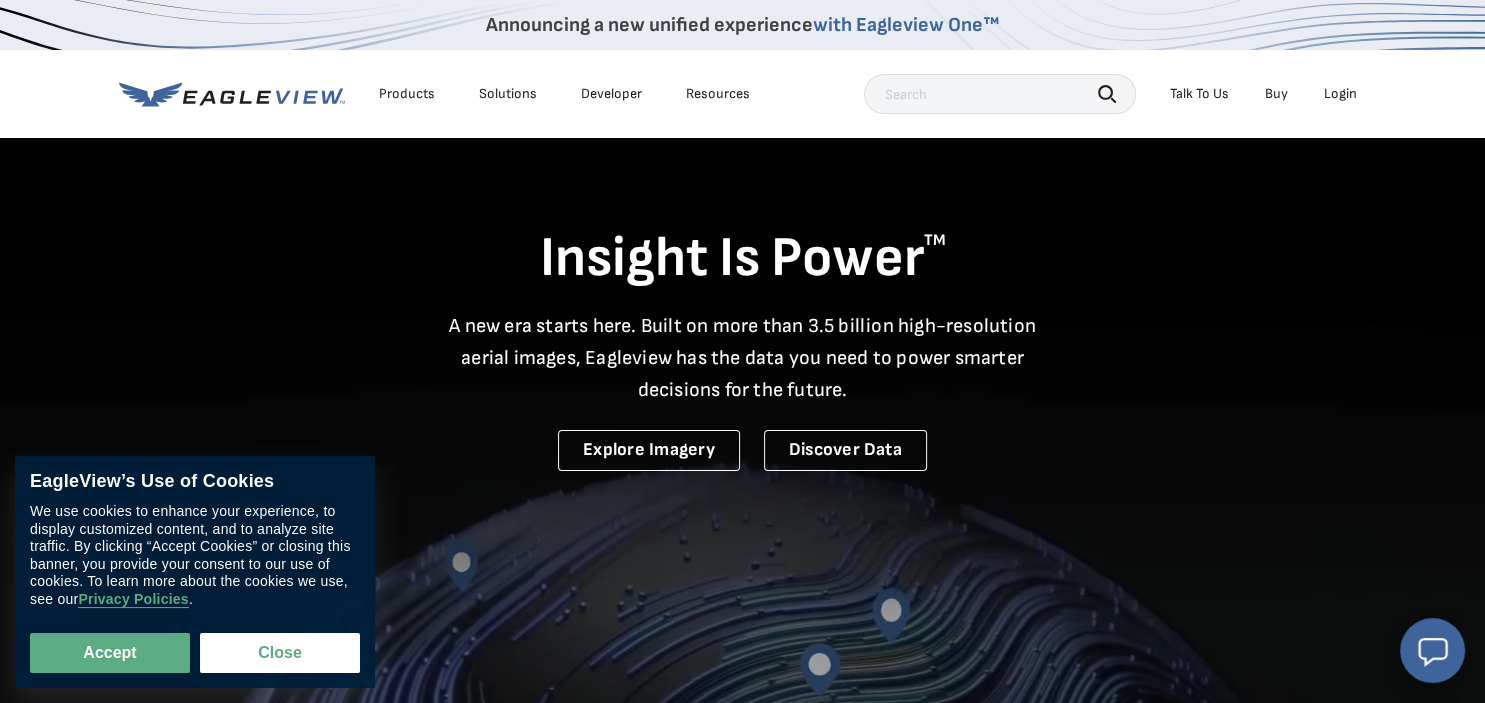 click on "Login" at bounding box center [1340, 94] 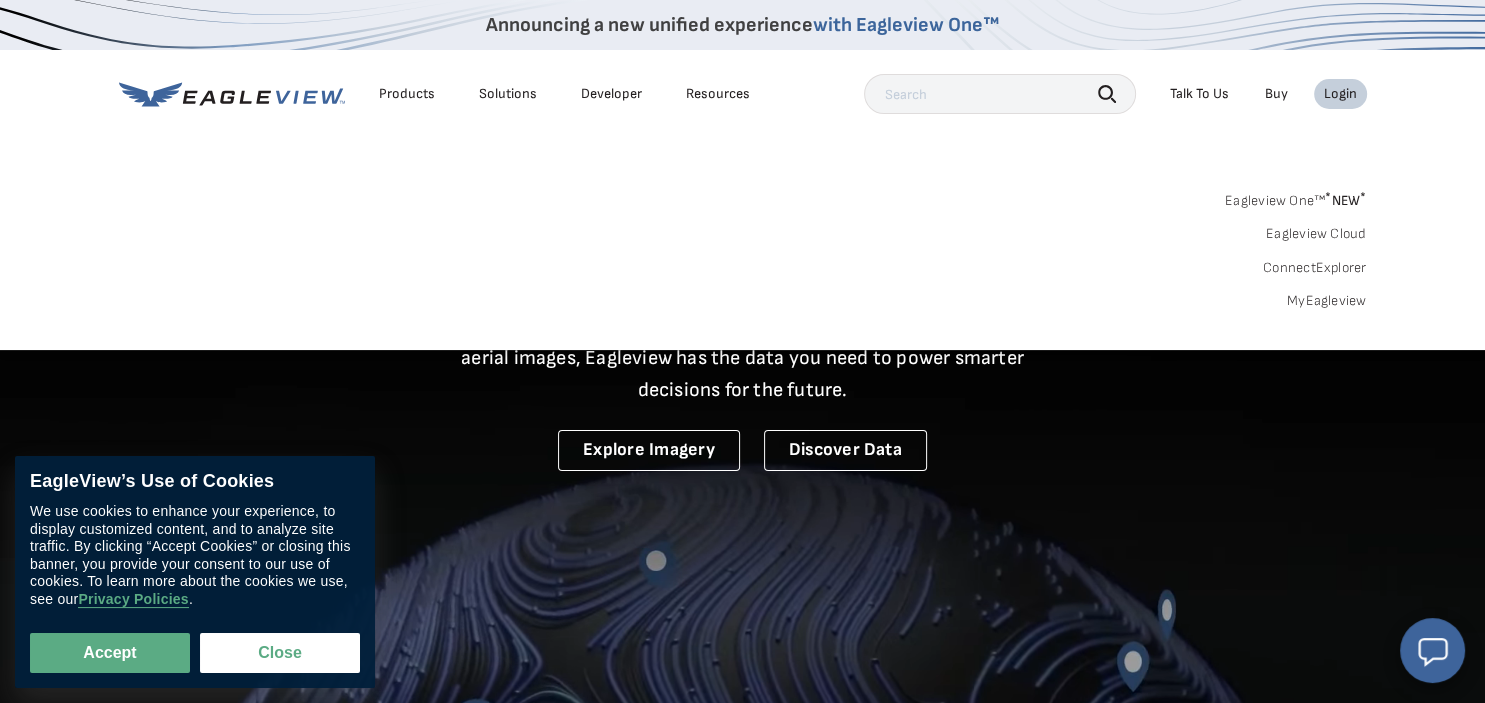 click on "Eagleview One™  * NEW *" at bounding box center [1296, 197] 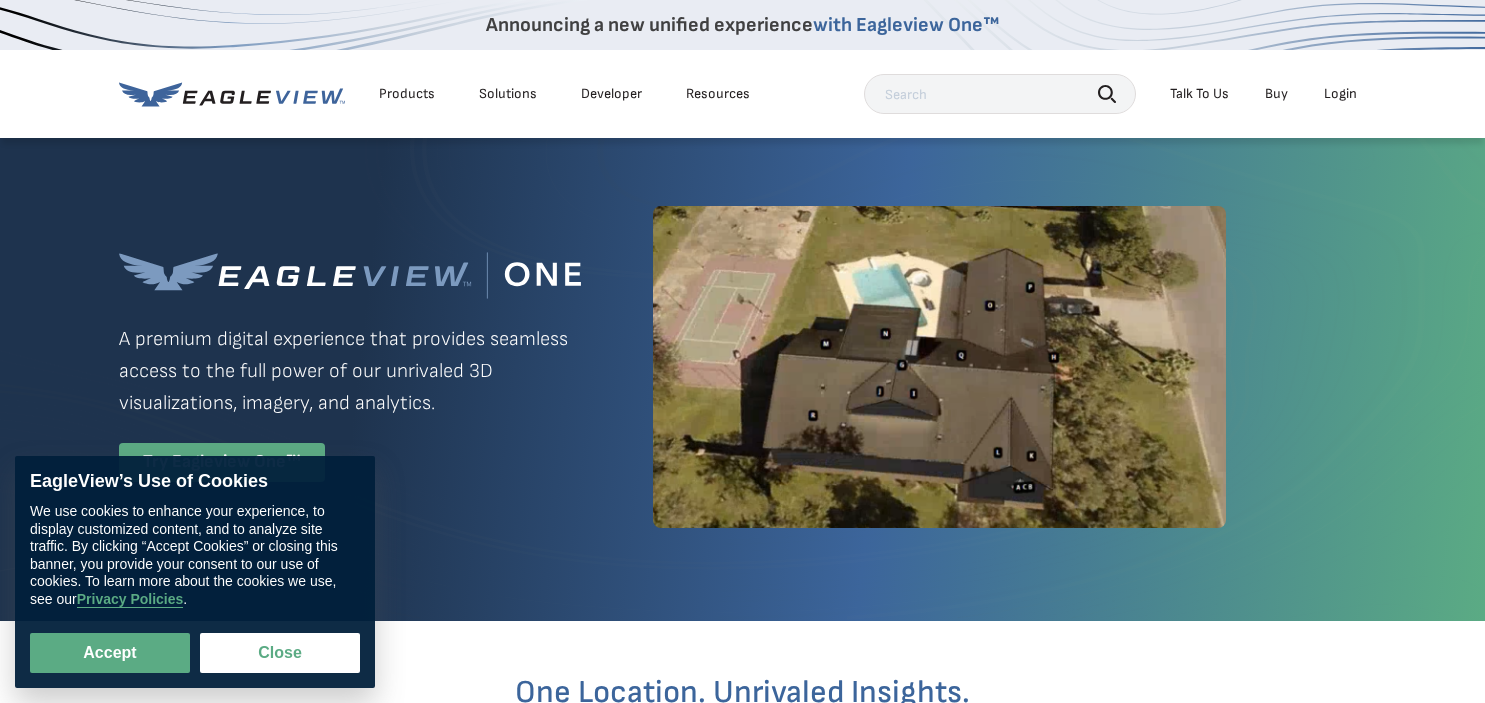scroll, scrollTop: 0, scrollLeft: 0, axis: both 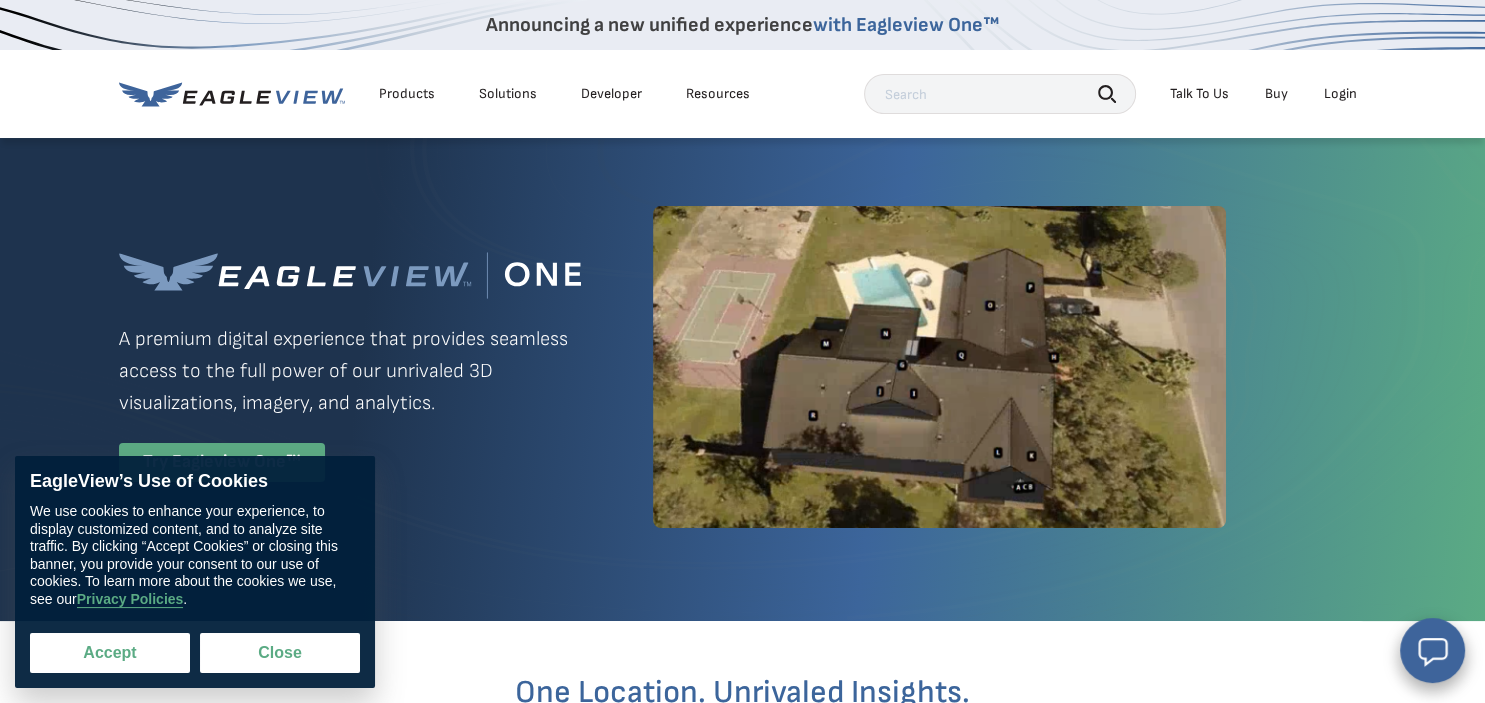click on "Accept" at bounding box center [110, 653] 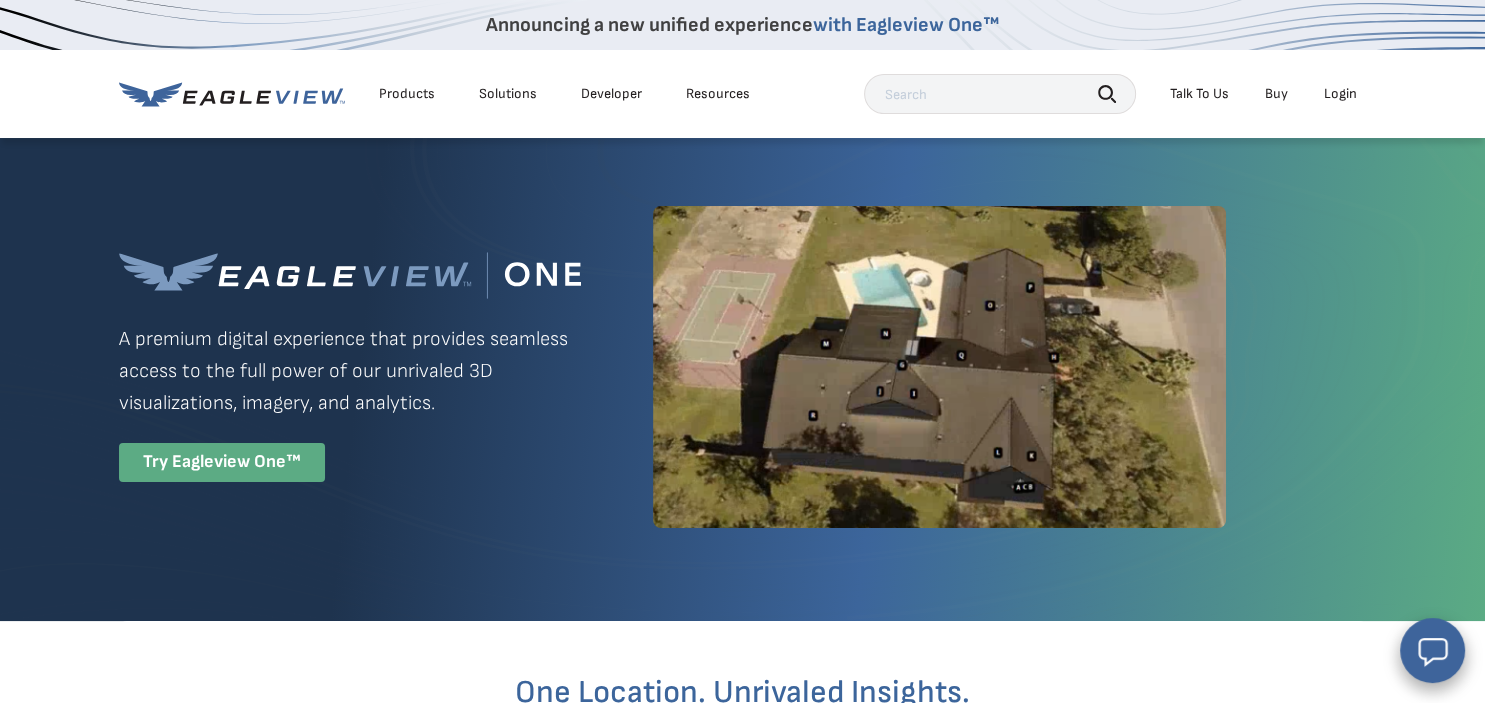 click on "Login" at bounding box center (1340, 94) 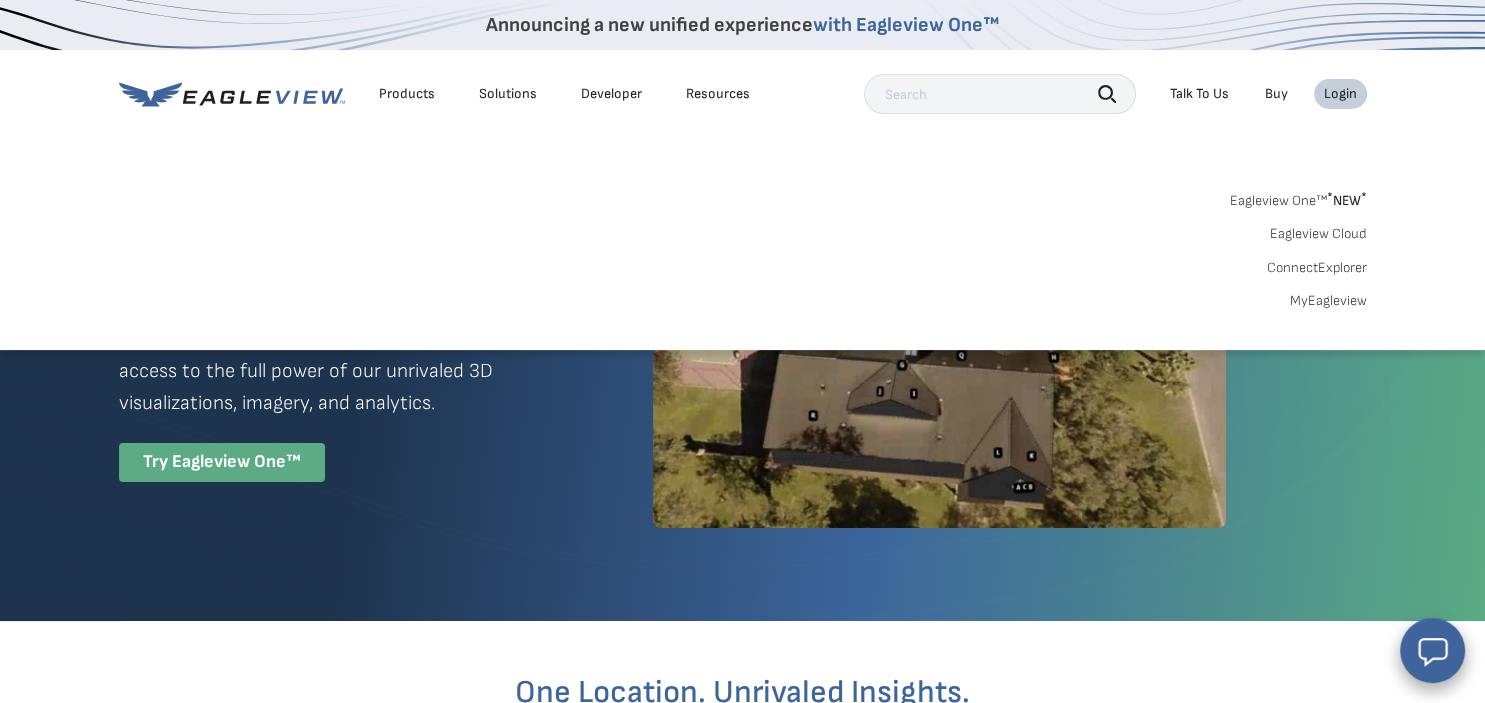click on "MyEagleview" at bounding box center [1328, 301] 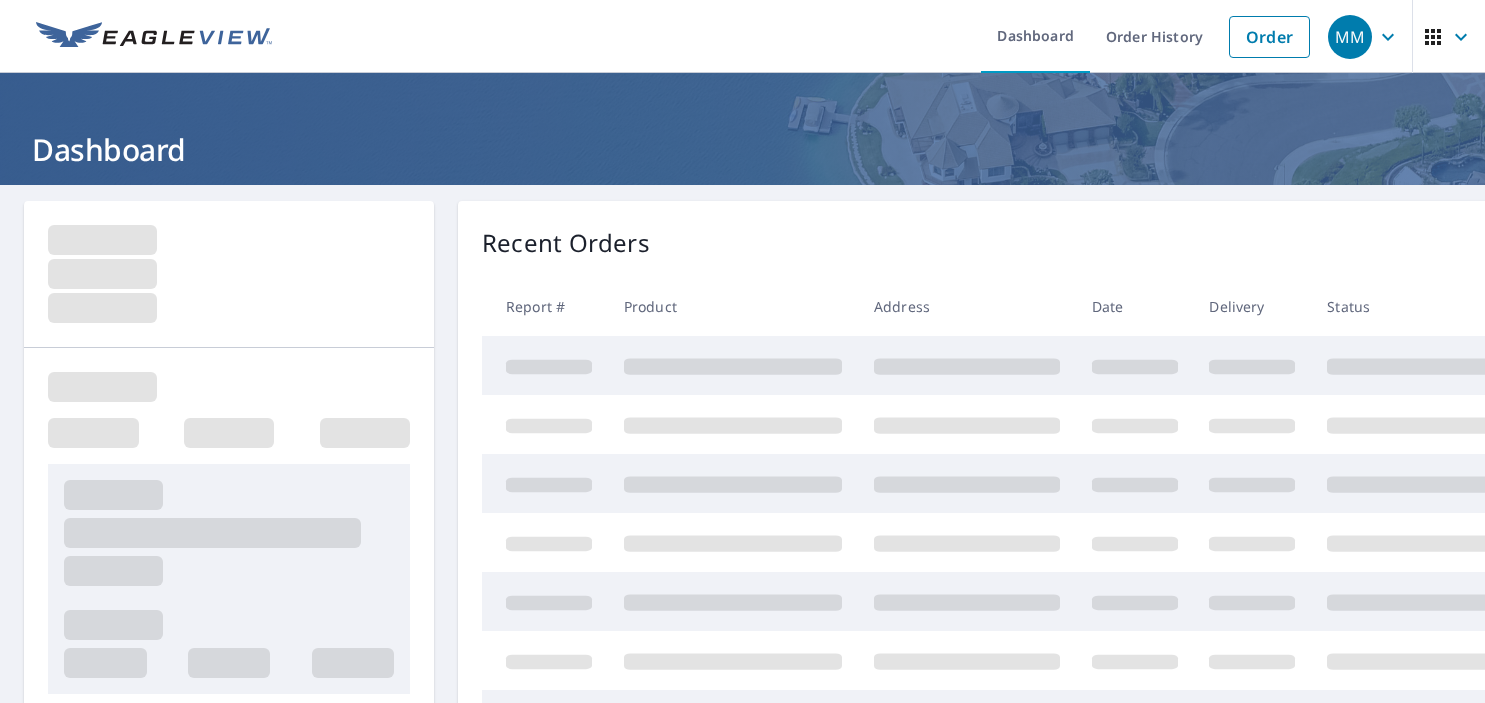 scroll, scrollTop: 0, scrollLeft: 0, axis: both 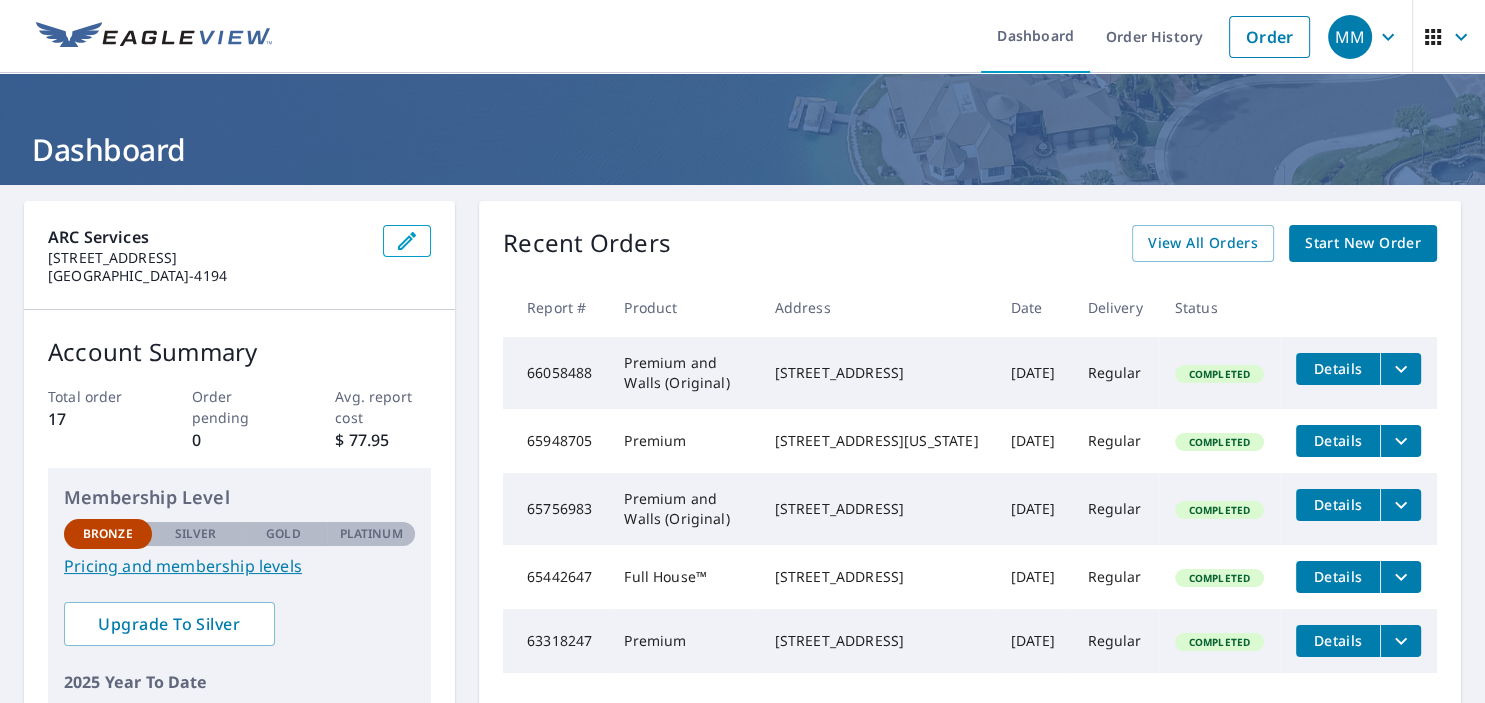 click at bounding box center (1400, 369) 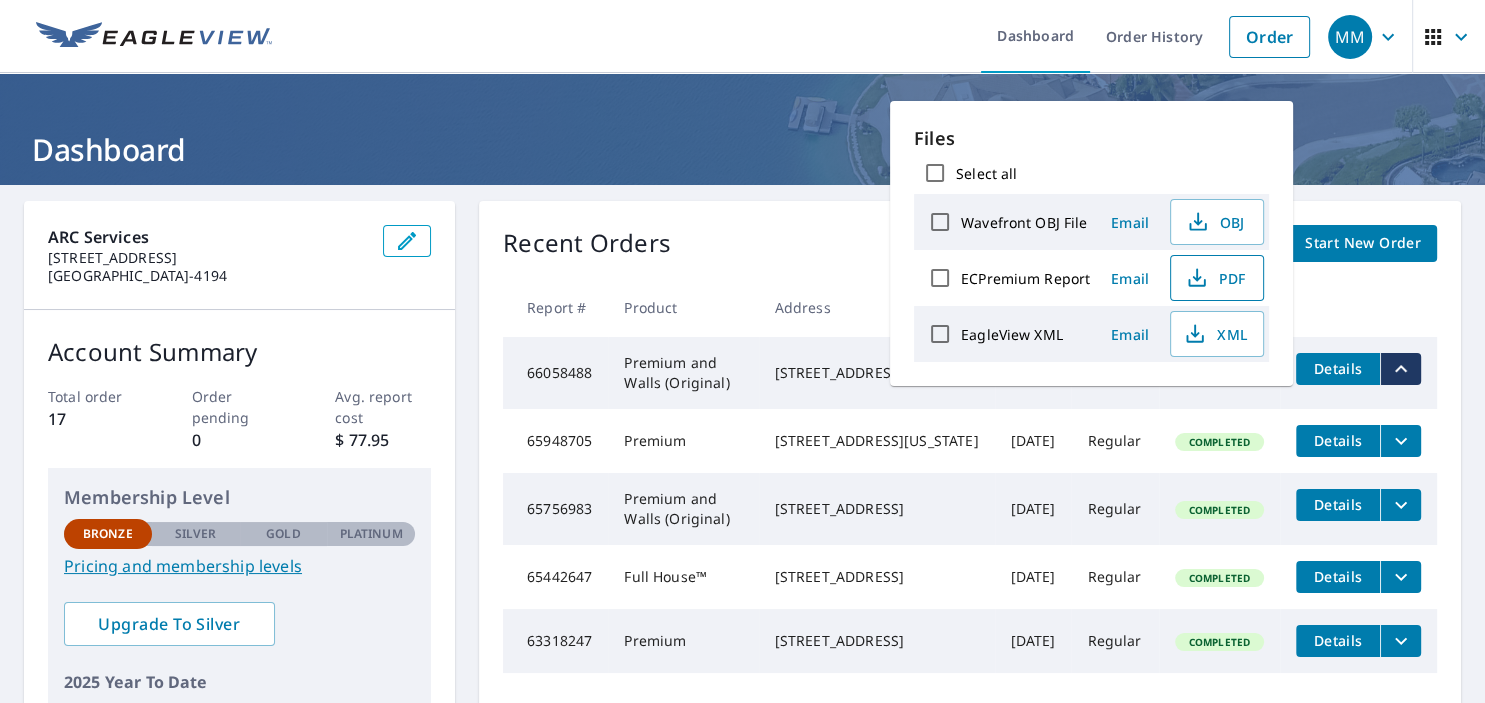 click on "PDF" at bounding box center (1215, 278) 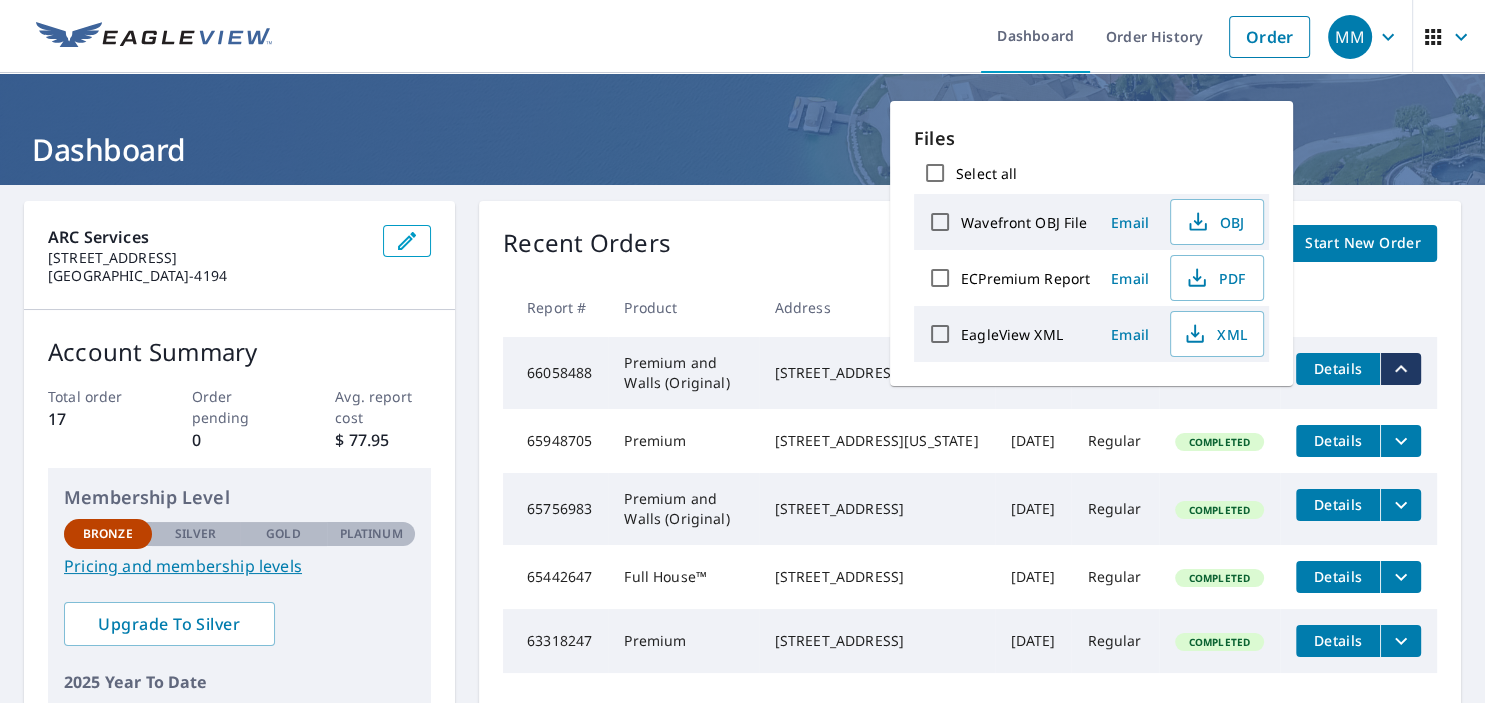 click on "Dashboard" at bounding box center [742, 149] 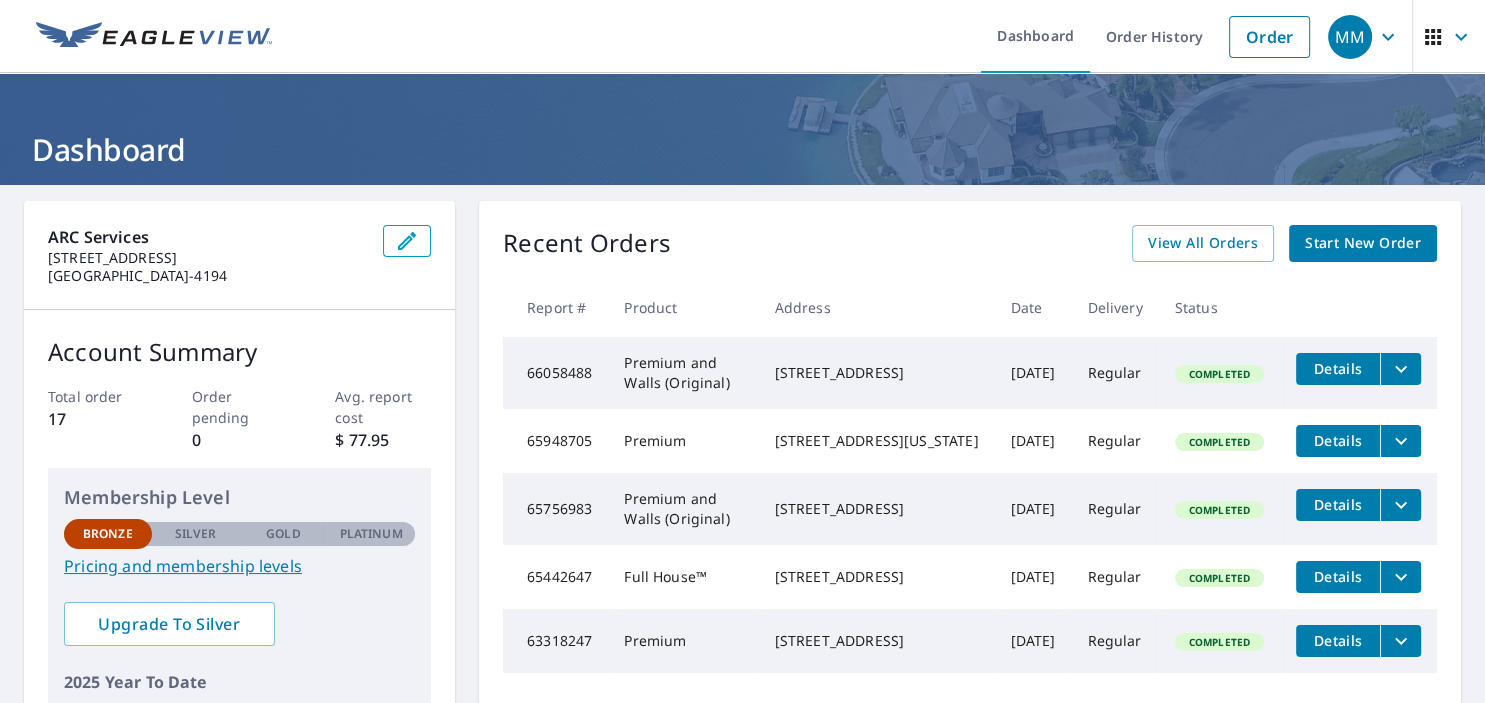 click on "Details" at bounding box center [1338, 368] 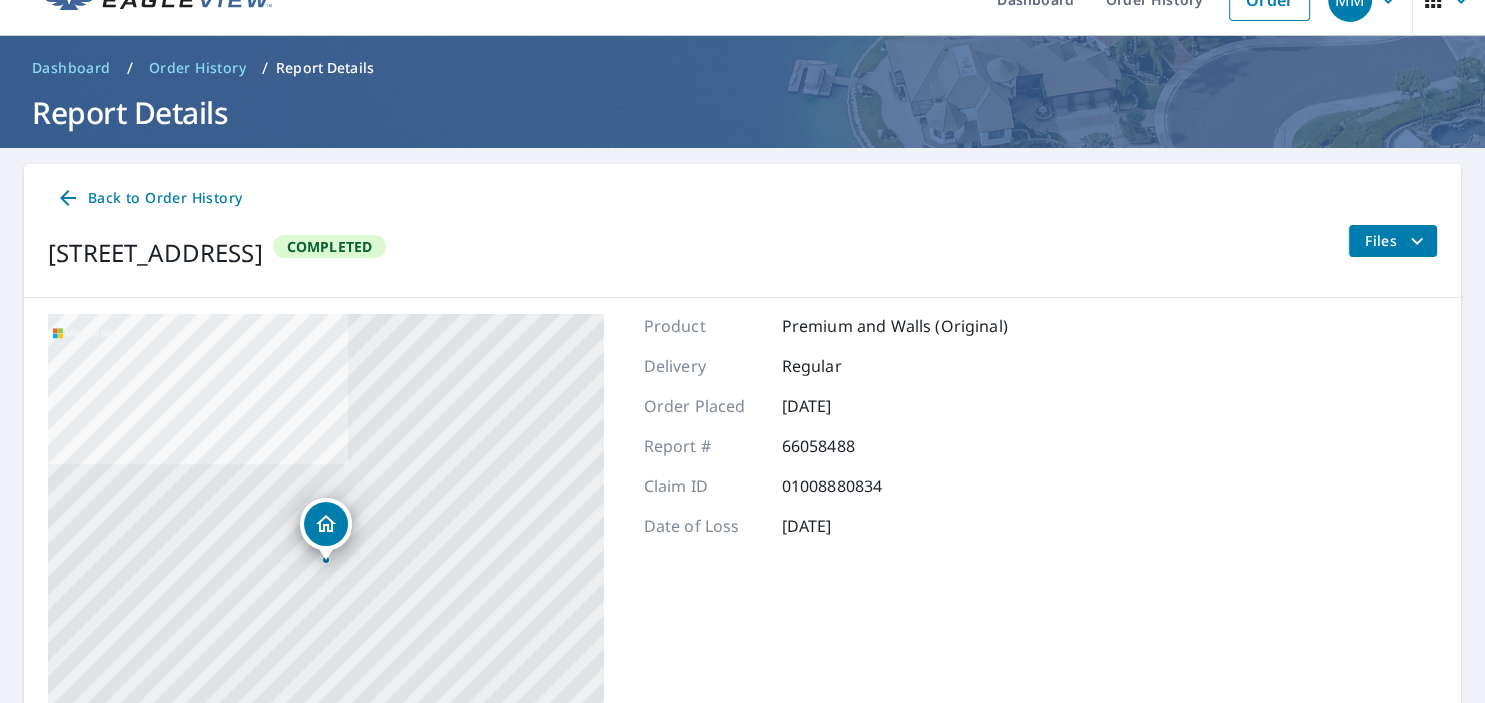 scroll, scrollTop: 36, scrollLeft: 0, axis: vertical 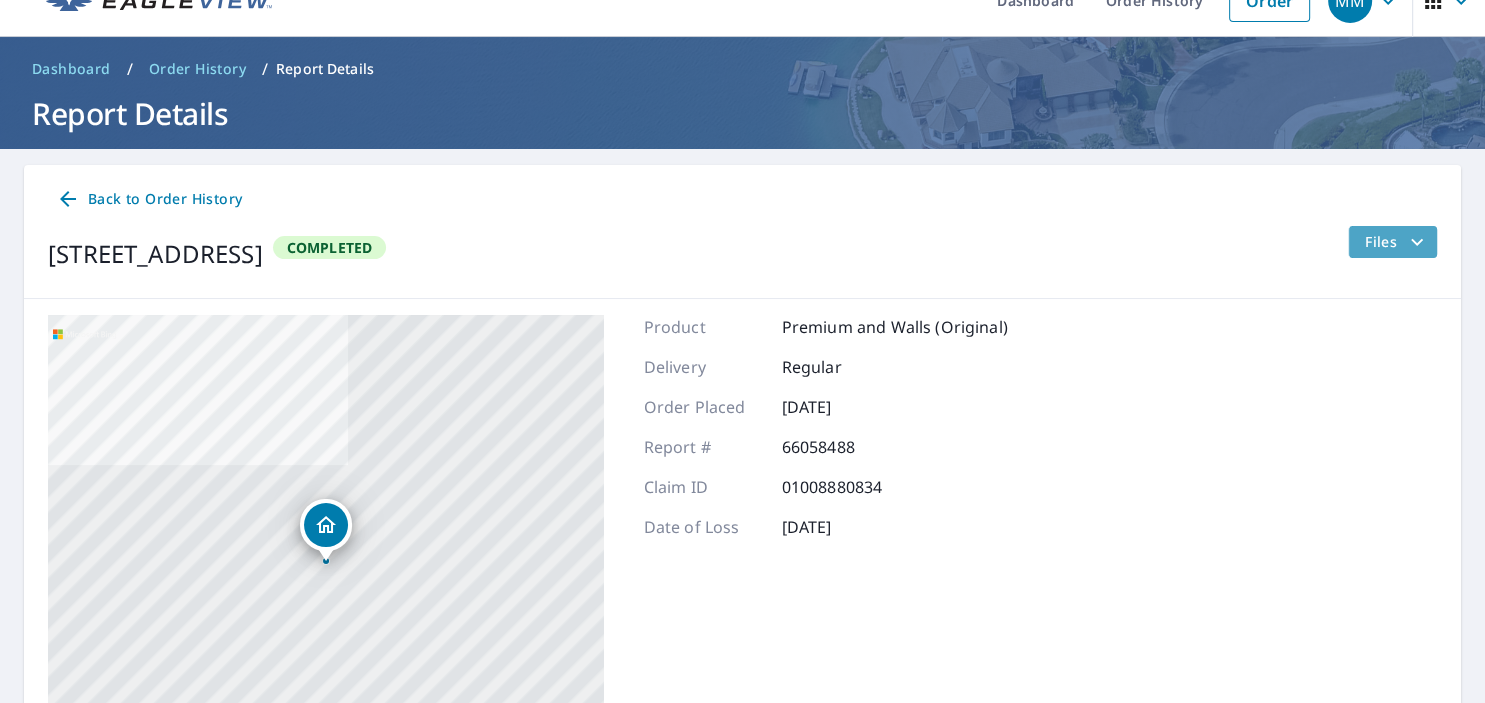 click on "Files" at bounding box center (1397, 242) 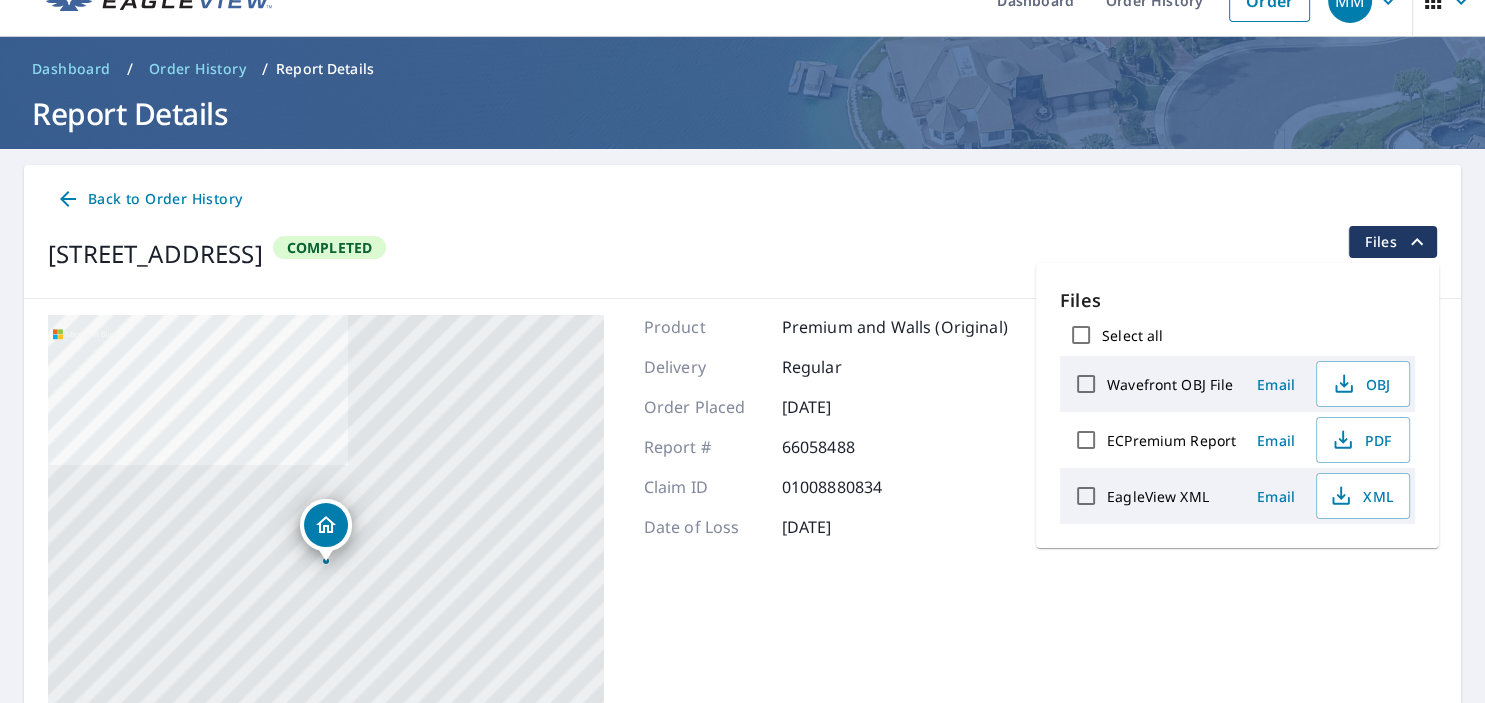 click on "Back to Order History" at bounding box center [742, 199] 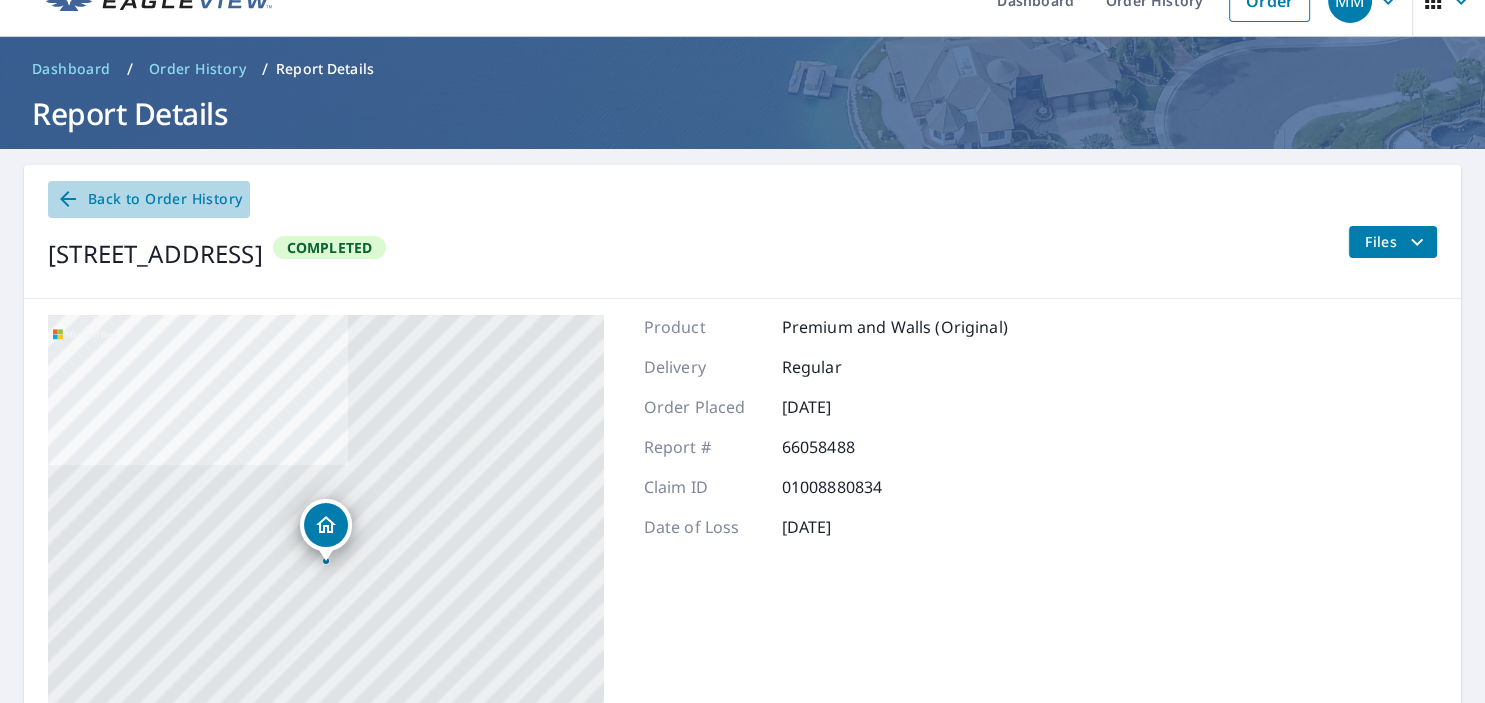 click on "Back to Order History" at bounding box center [149, 199] 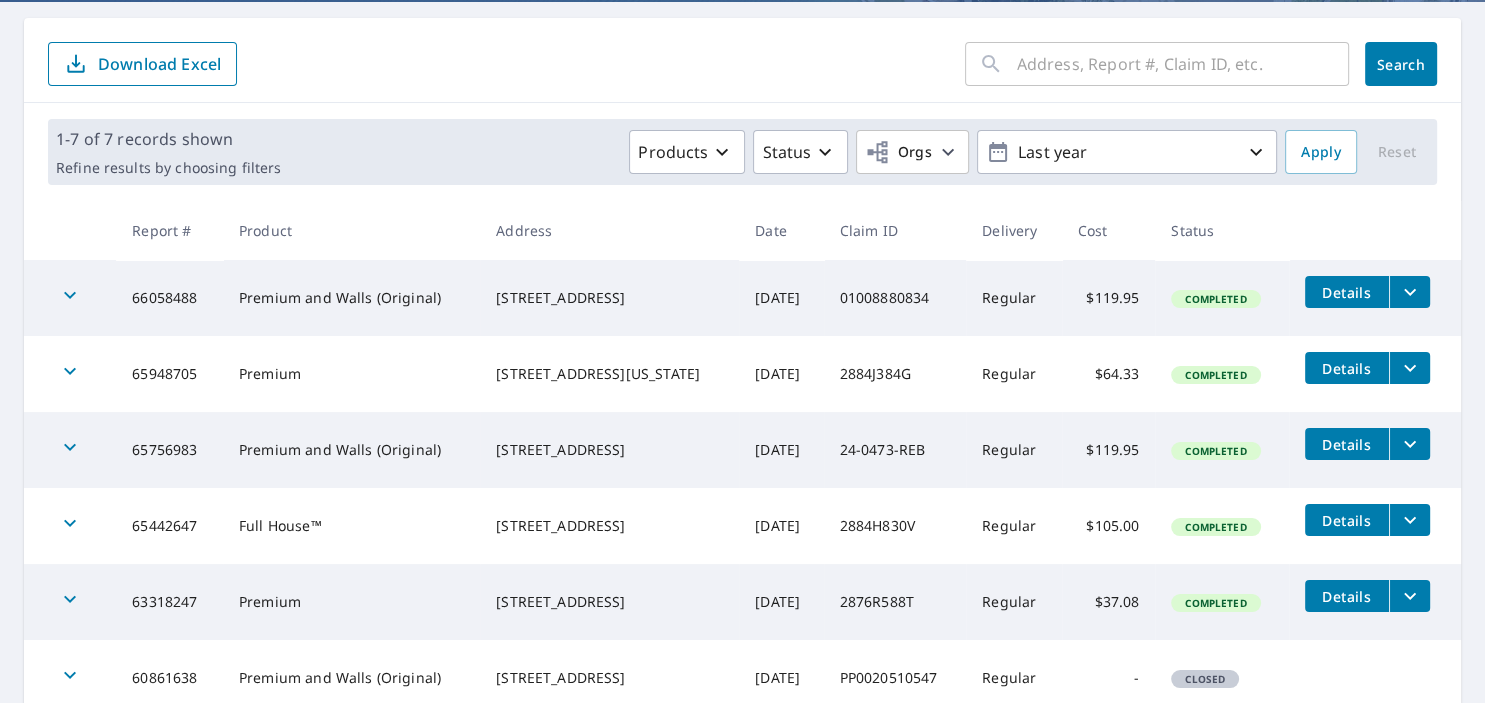 scroll, scrollTop: 184, scrollLeft: 0, axis: vertical 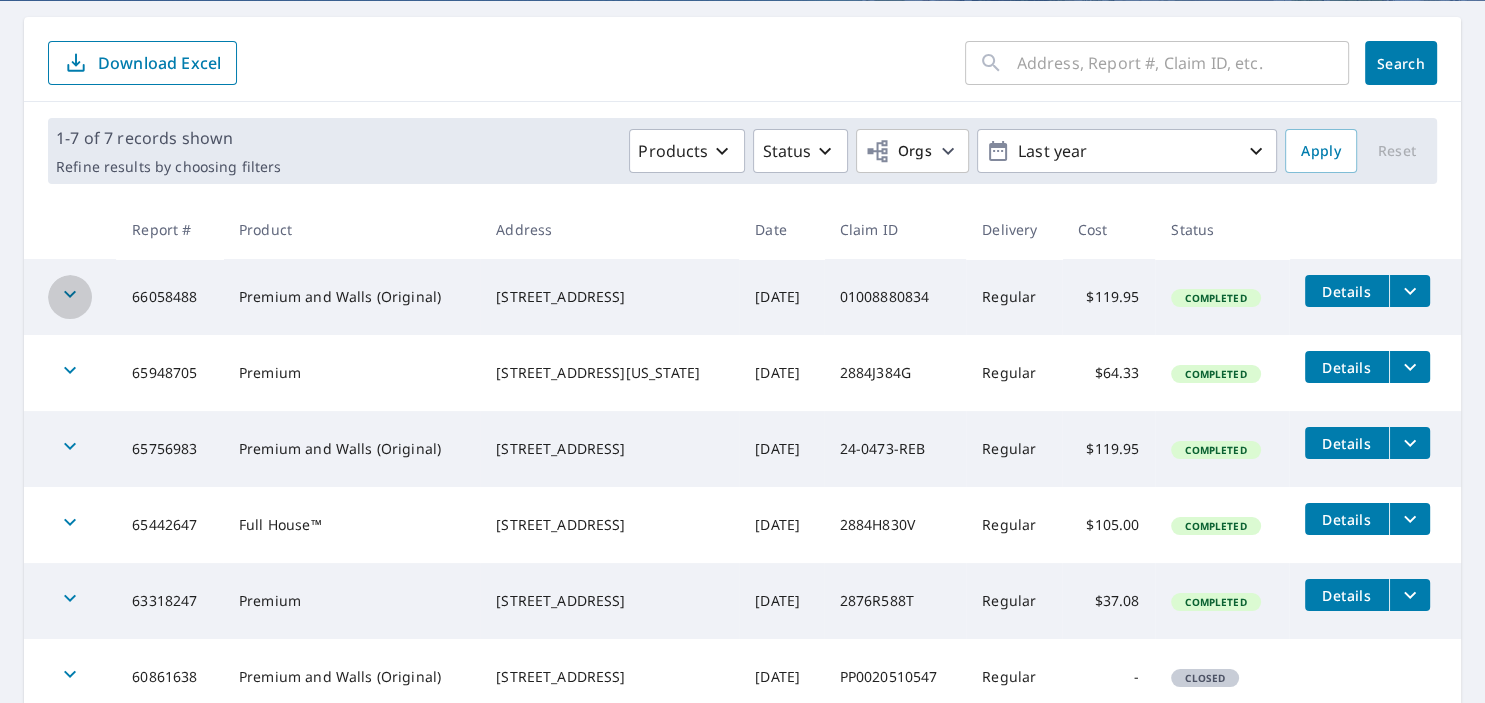 click 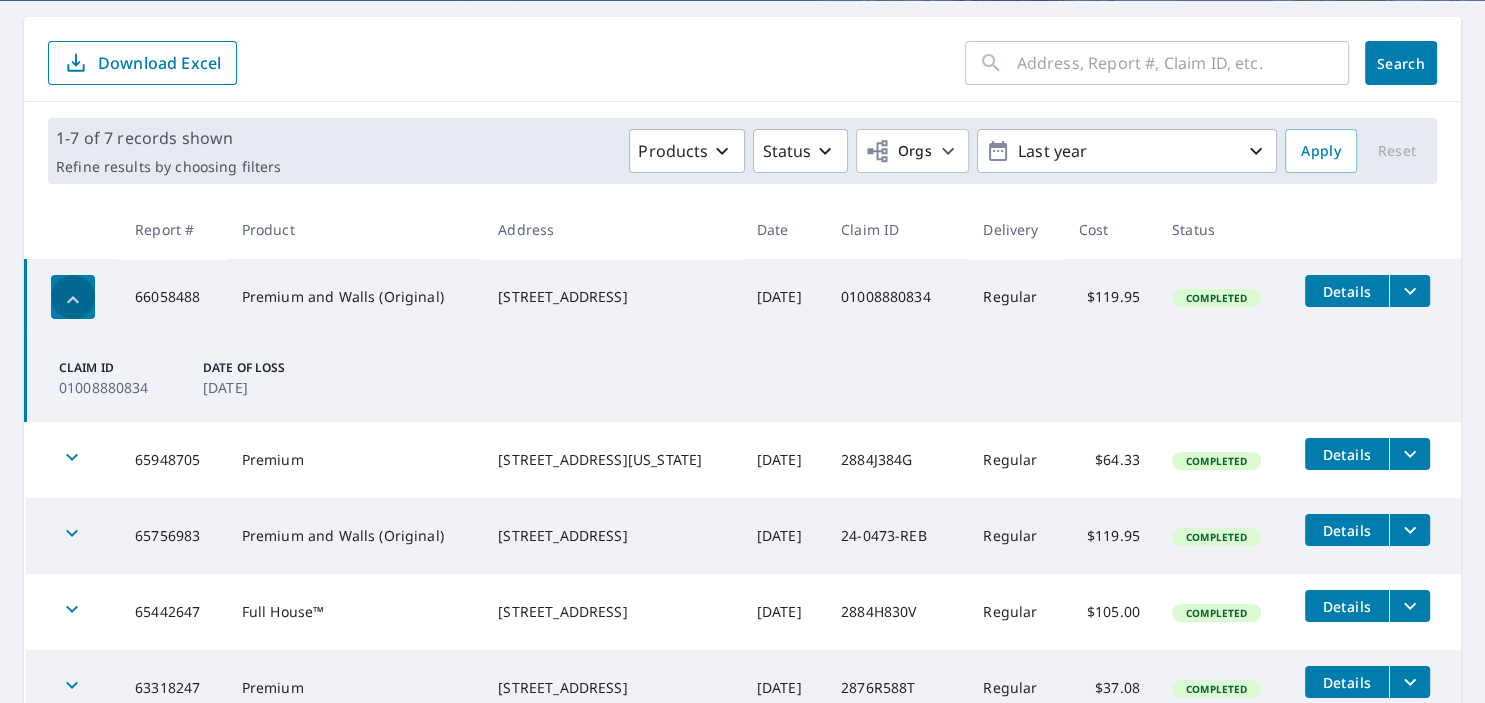 click 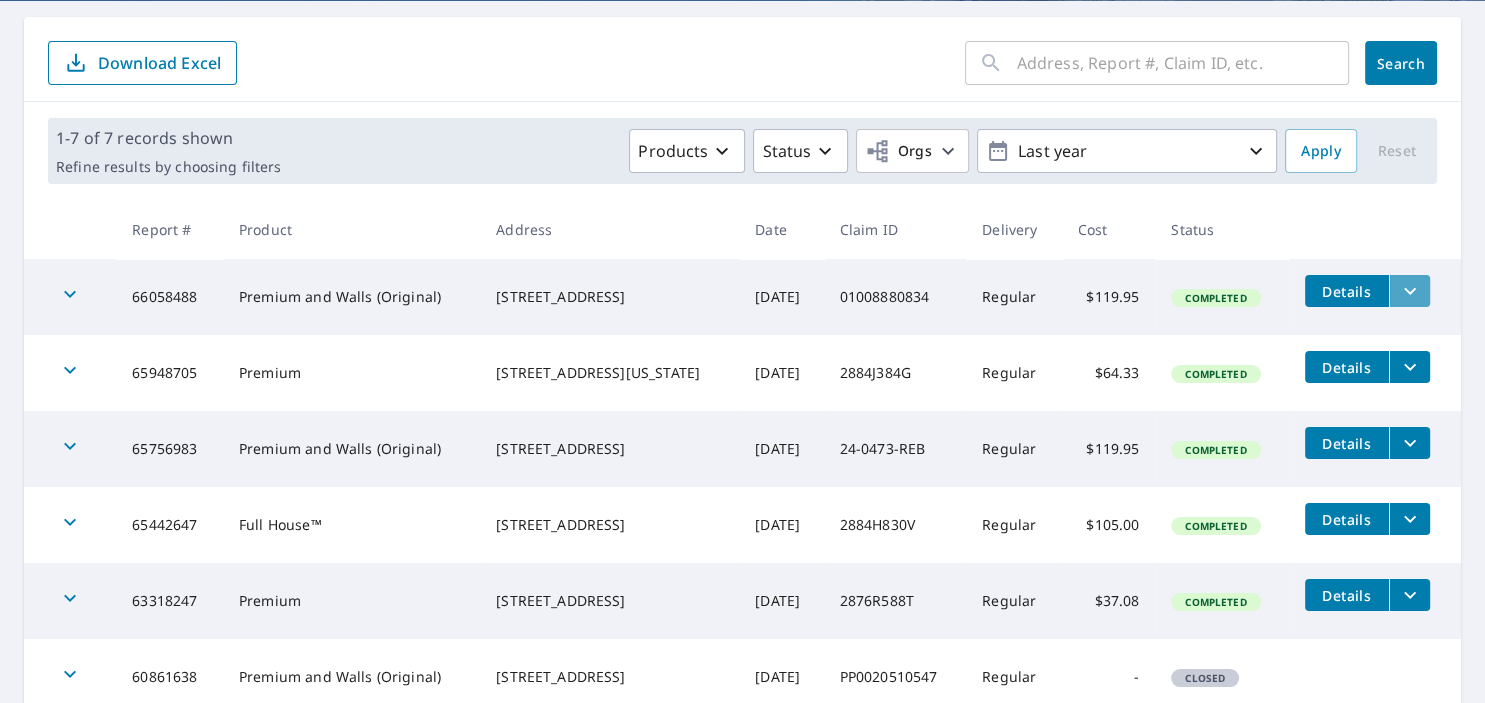 click 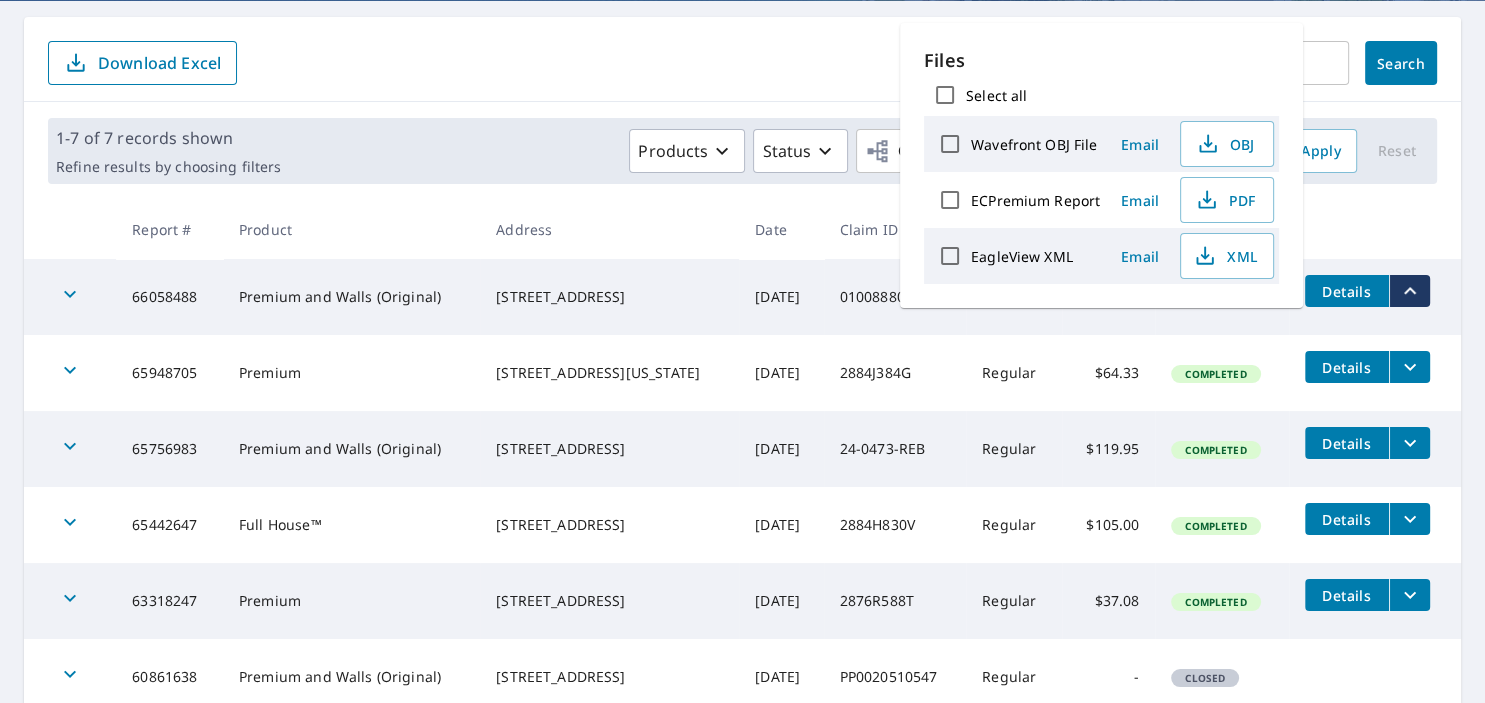 click at bounding box center (1375, 229) 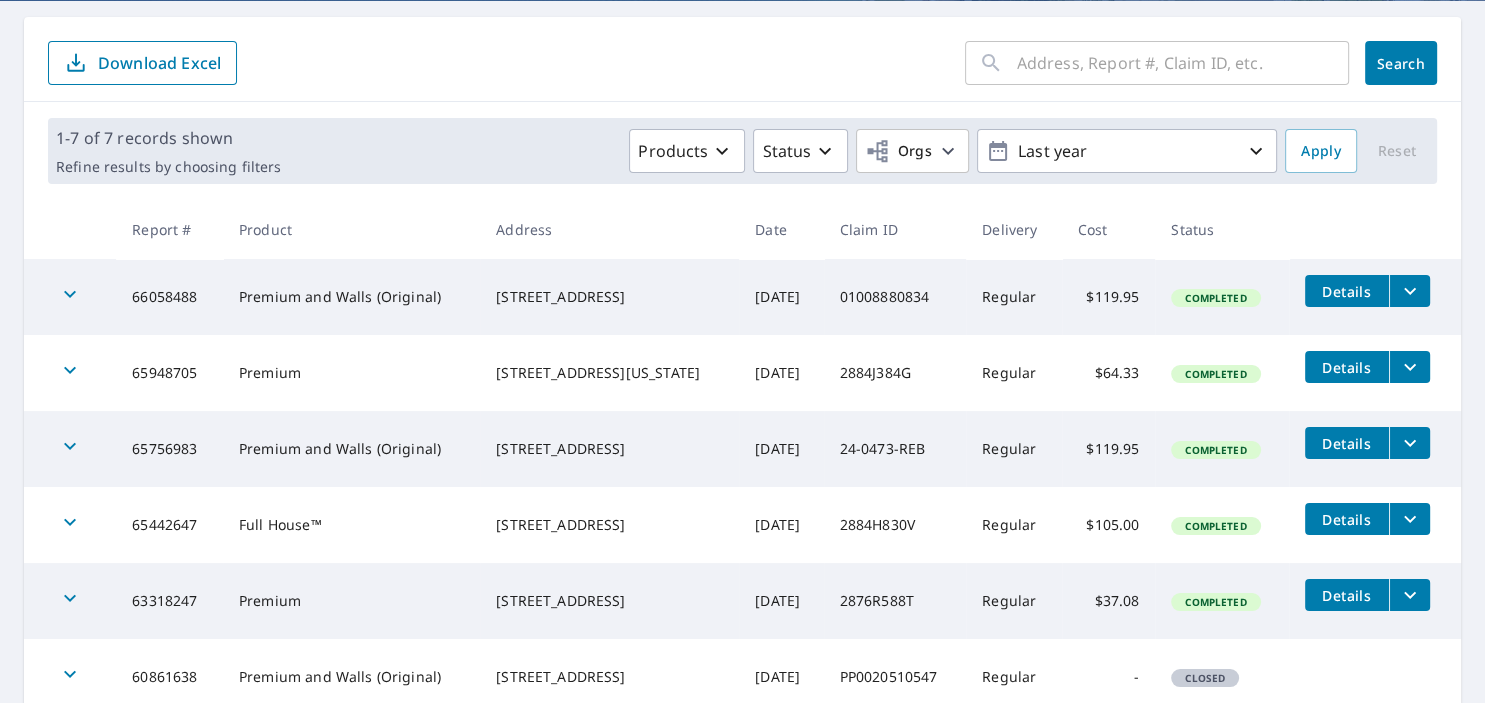 click on "$119.95" at bounding box center [1108, 297] 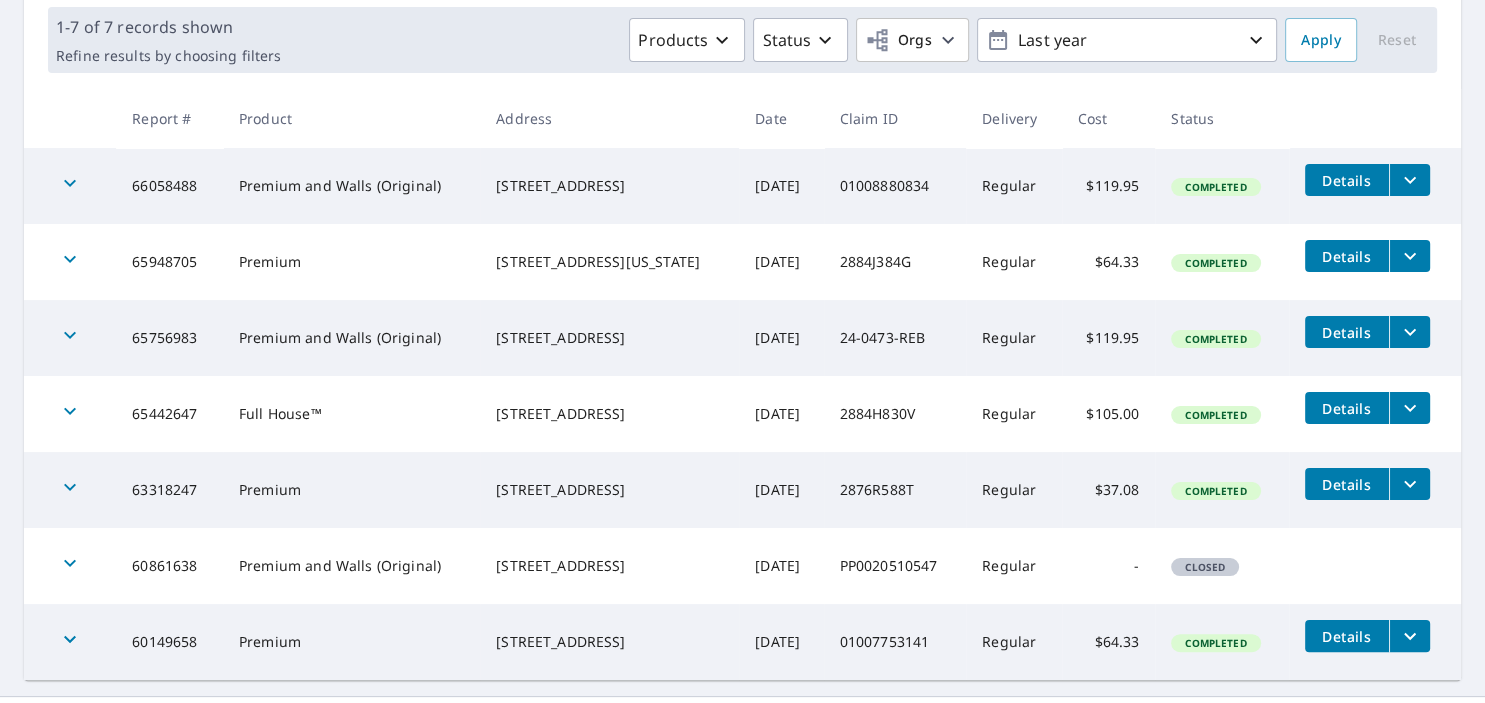 scroll, scrollTop: 296, scrollLeft: 0, axis: vertical 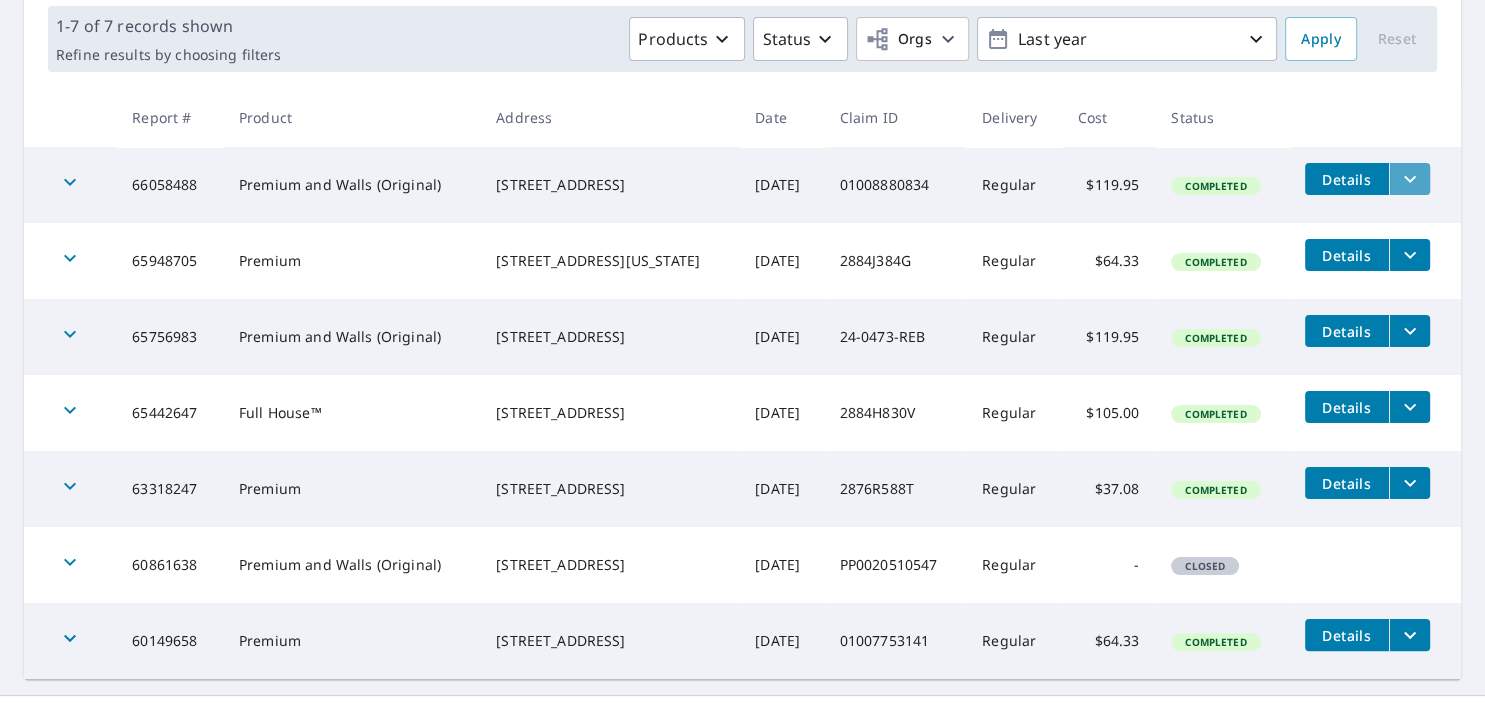 click 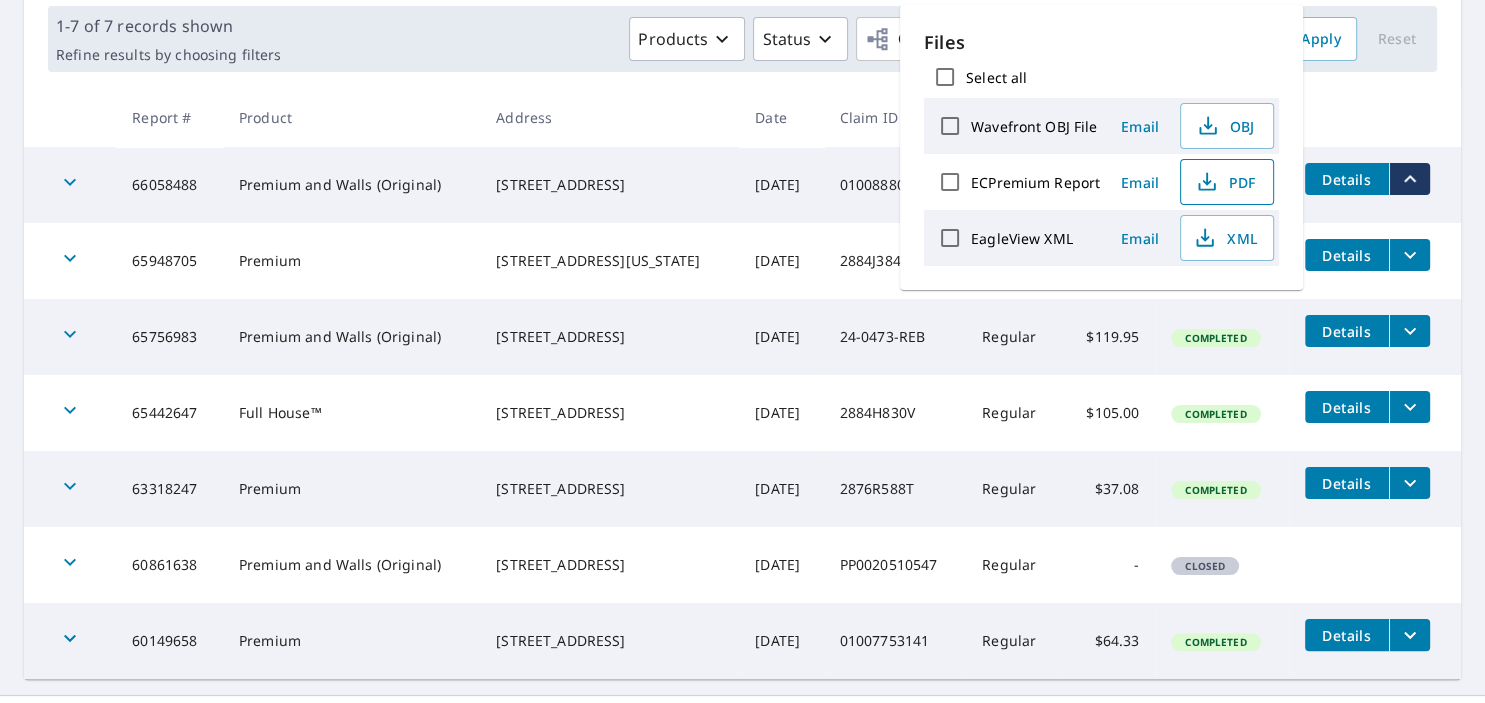 click on "PDF" at bounding box center [1225, 182] 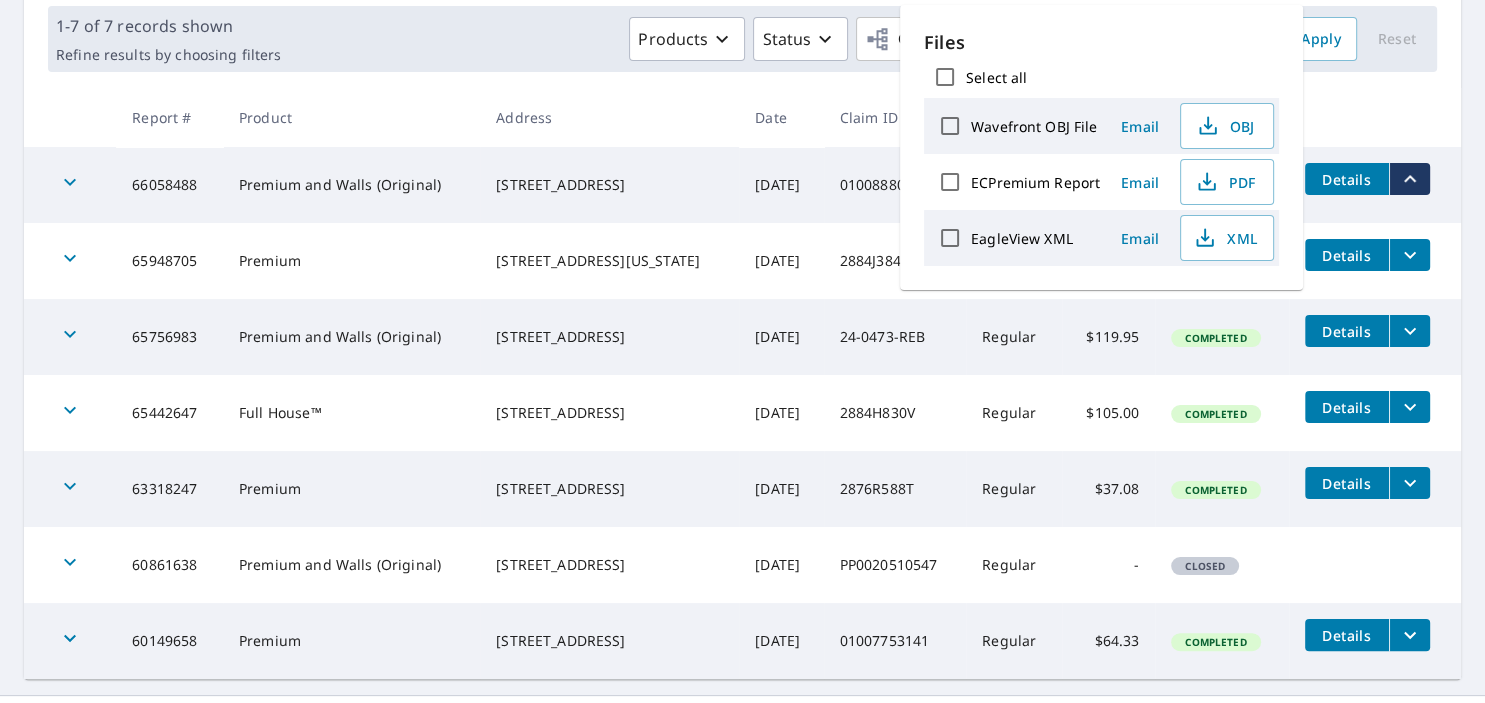 click at bounding box center [1375, 117] 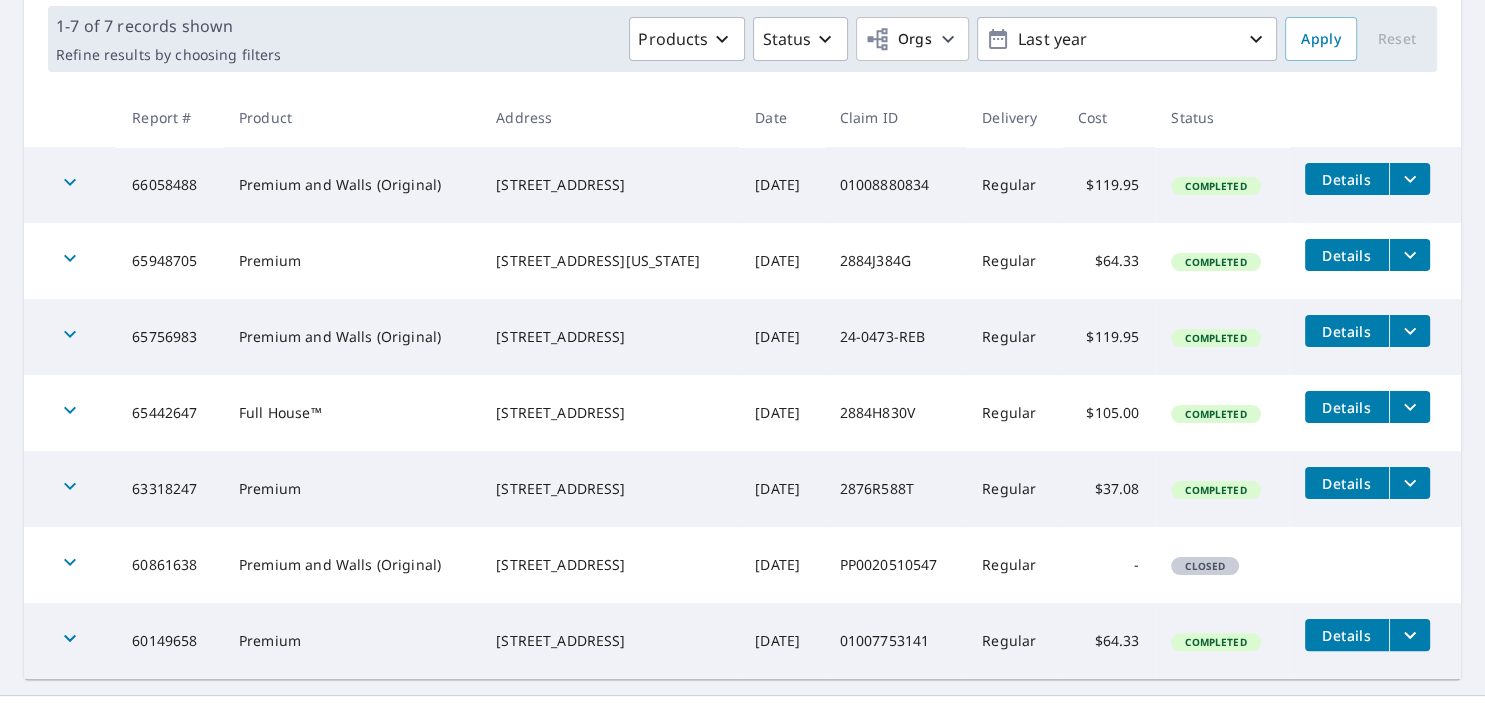 scroll, scrollTop: 0, scrollLeft: 0, axis: both 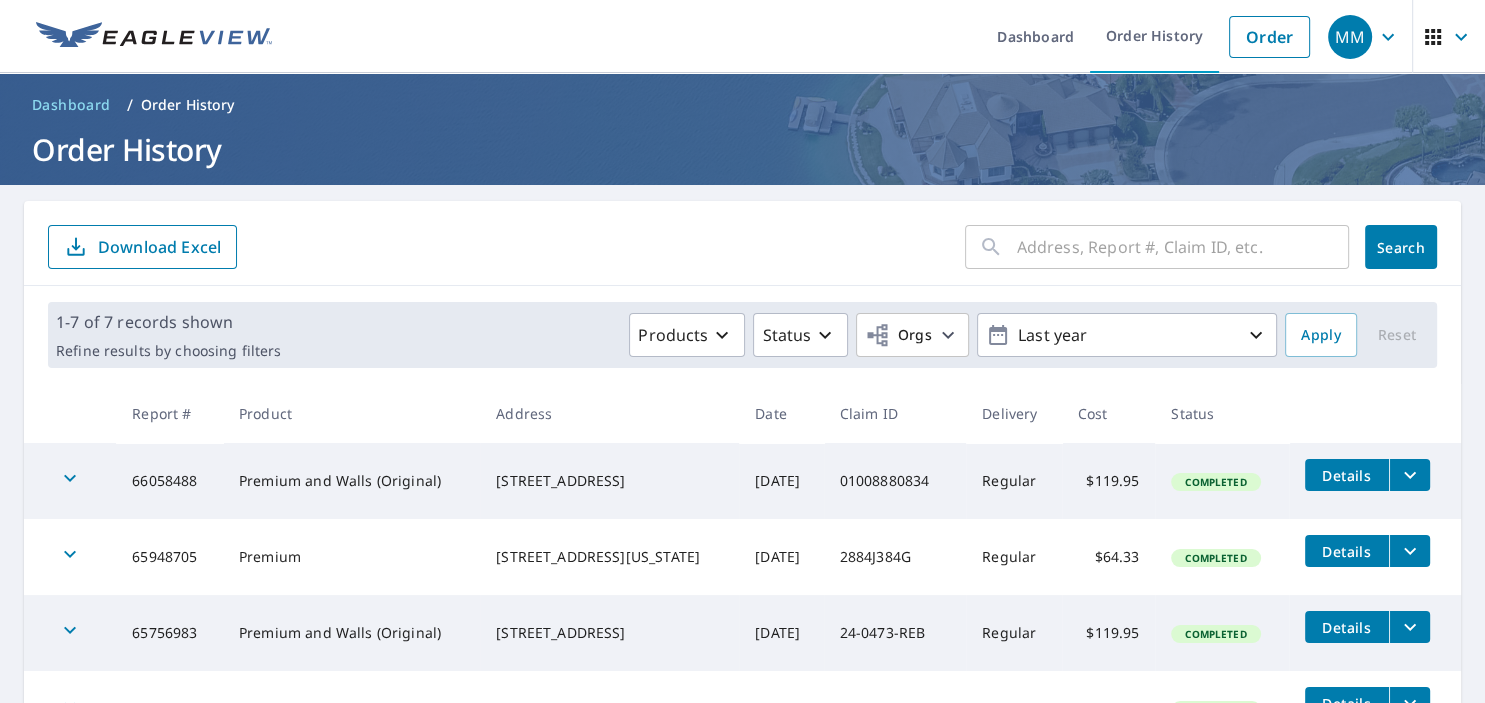 click on "Order History" at bounding box center (188, 105) 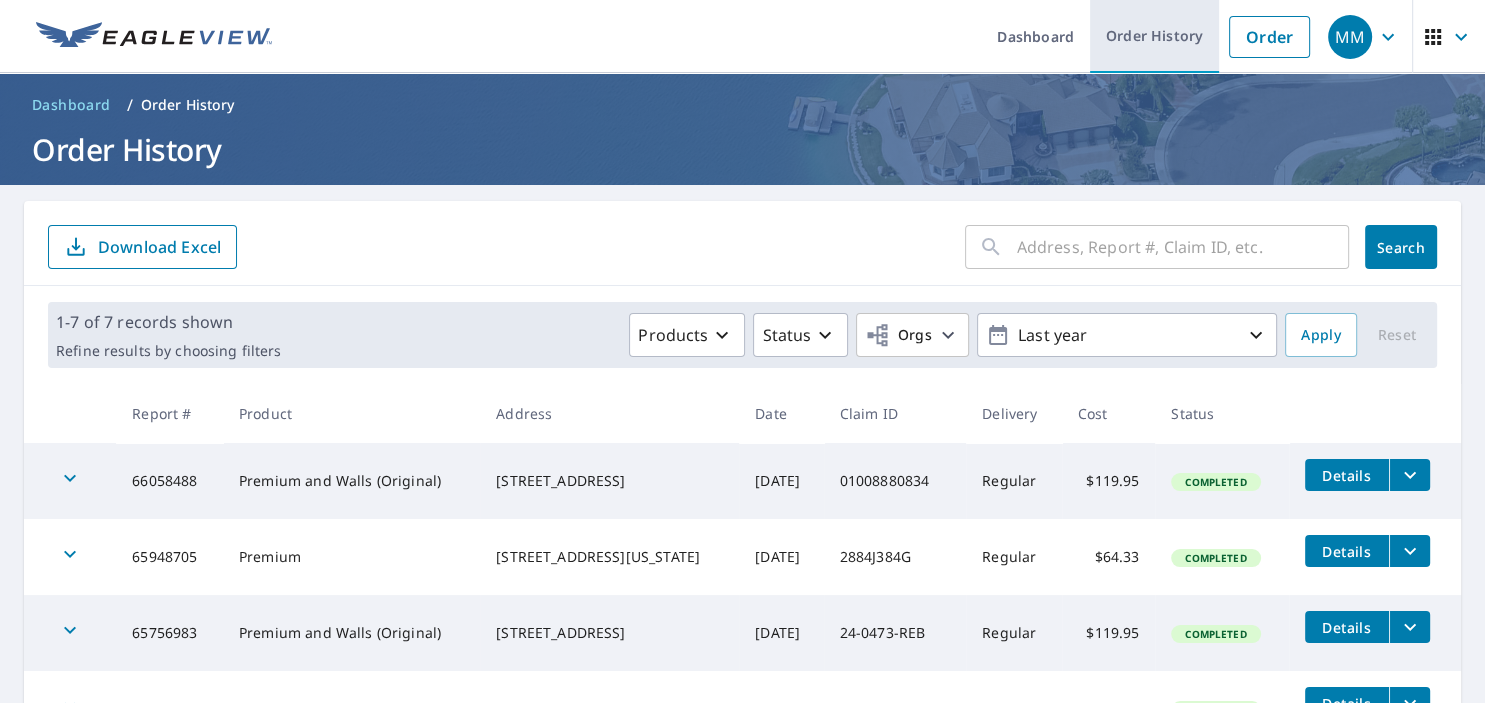 click on "Order History" at bounding box center (1154, 36) 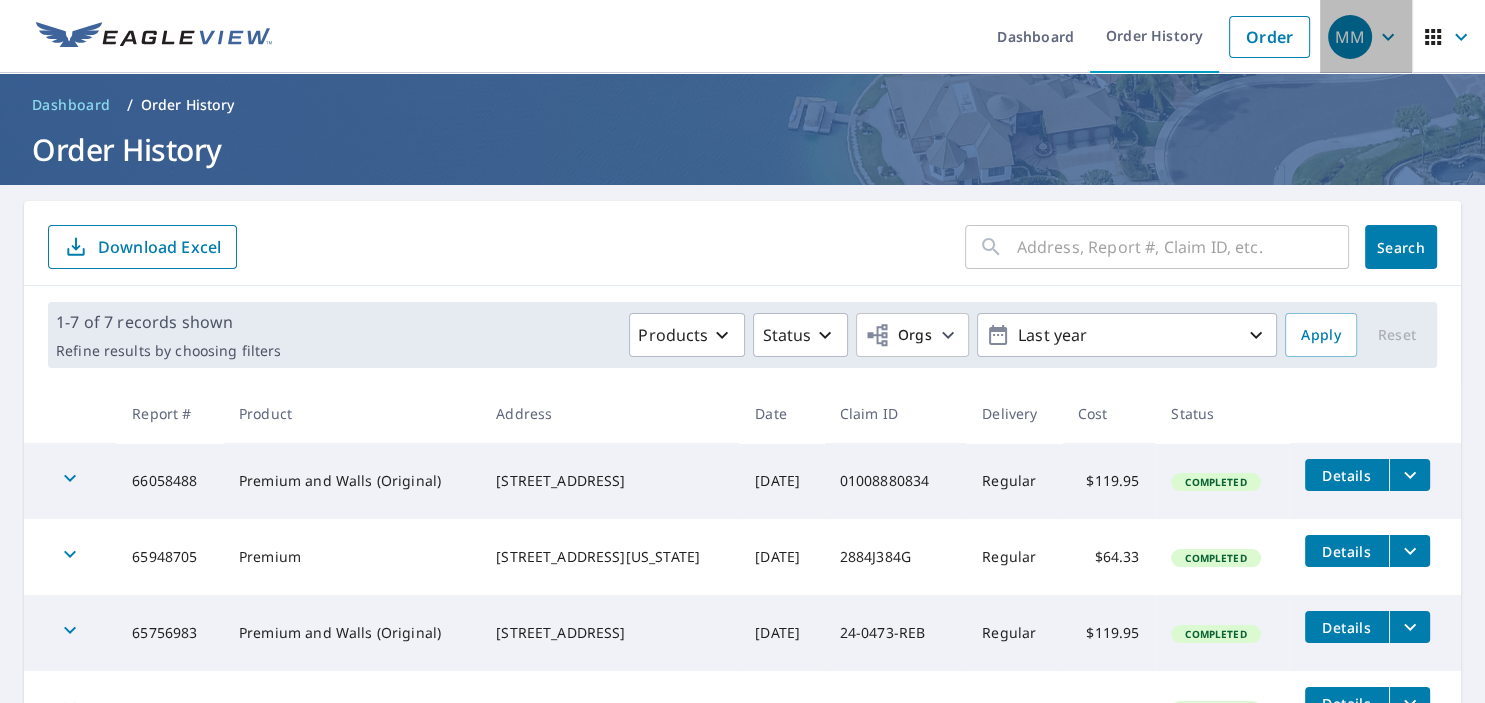 click 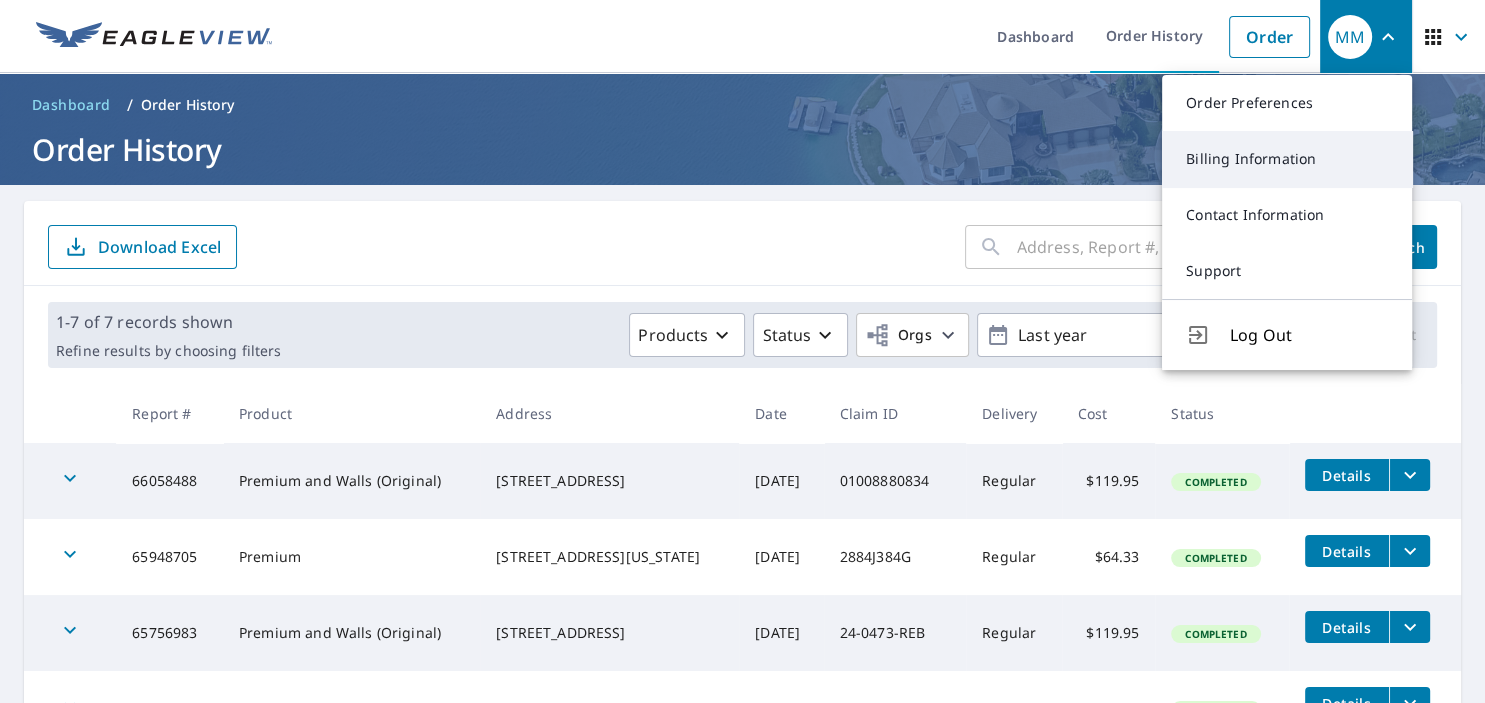 click on "Billing Information" at bounding box center [1287, 159] 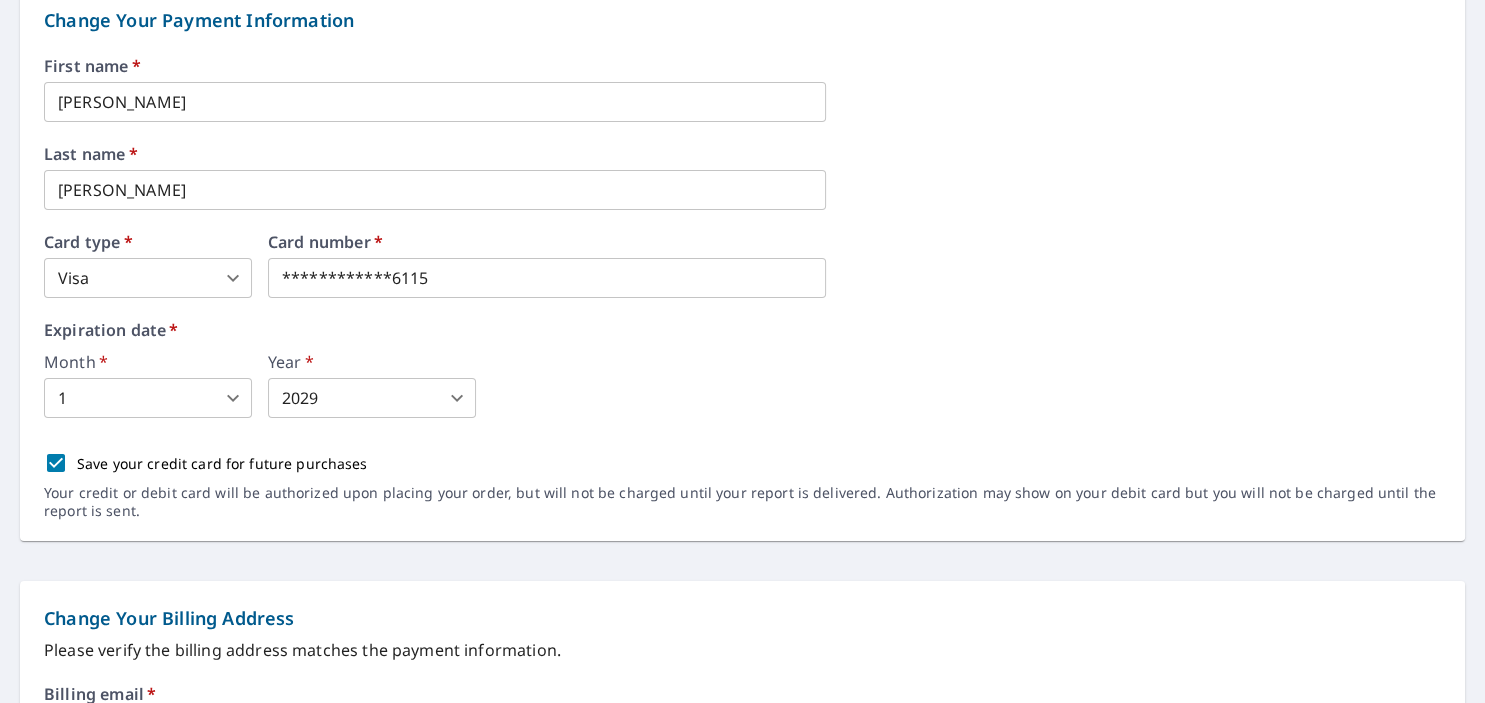 scroll, scrollTop: 266, scrollLeft: 0, axis: vertical 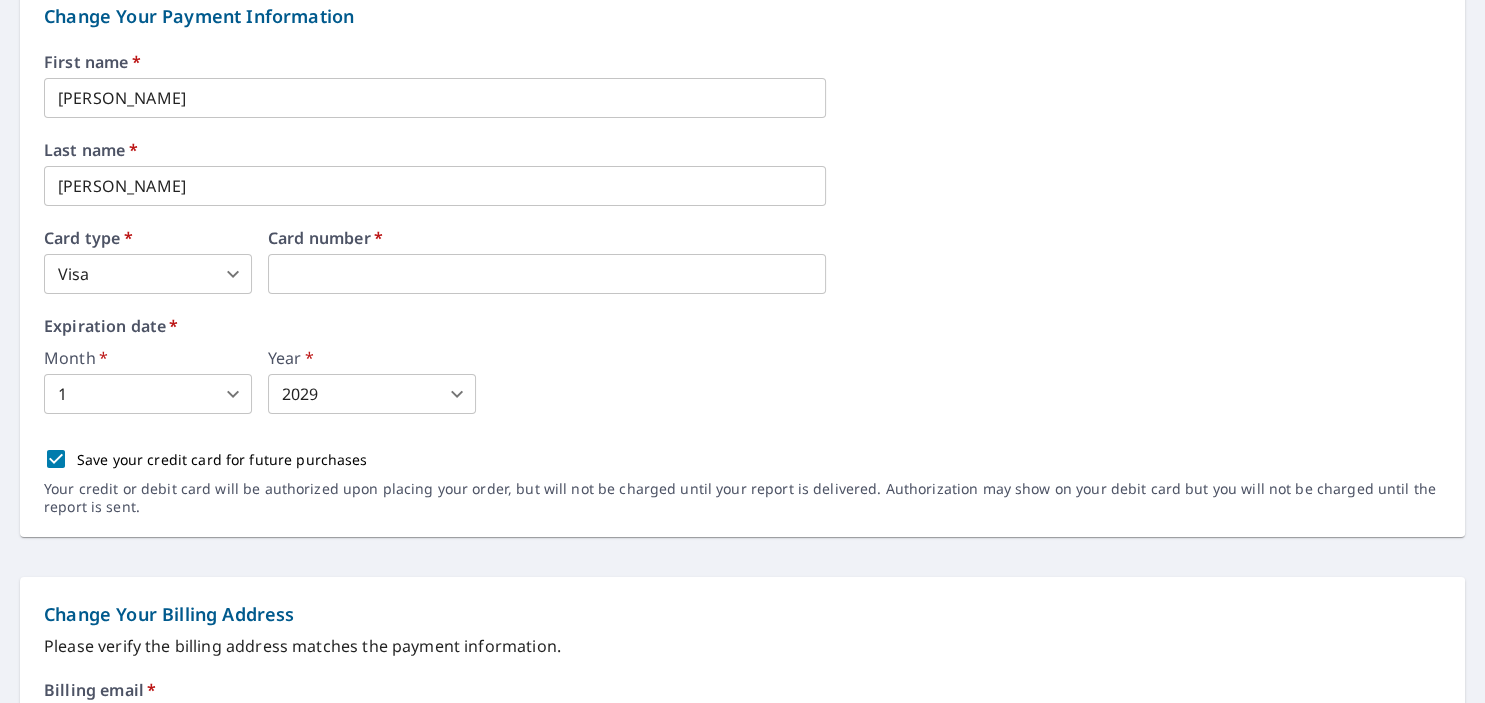 click on "Card type   * Visa 2 ​ Card number   *" at bounding box center (742, 262) 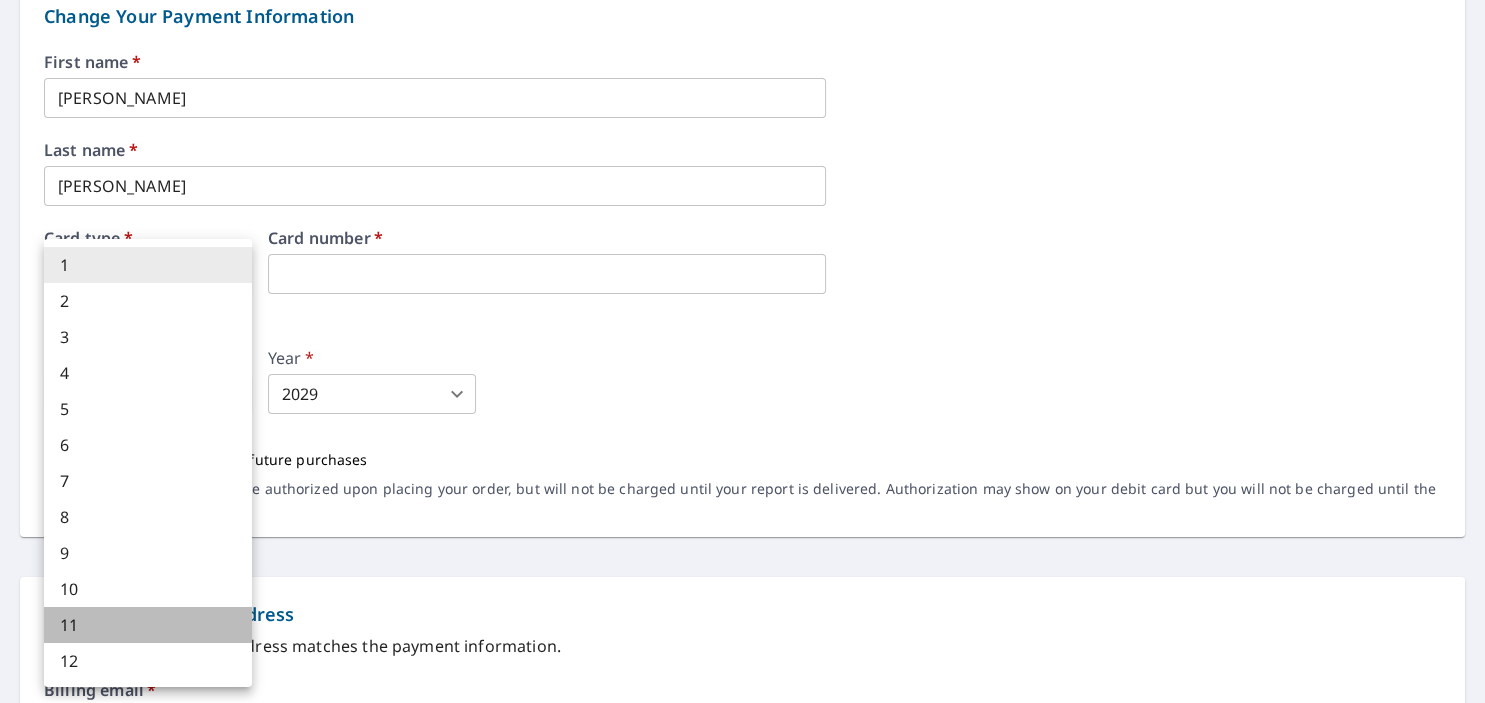 click on "11" at bounding box center [148, 625] 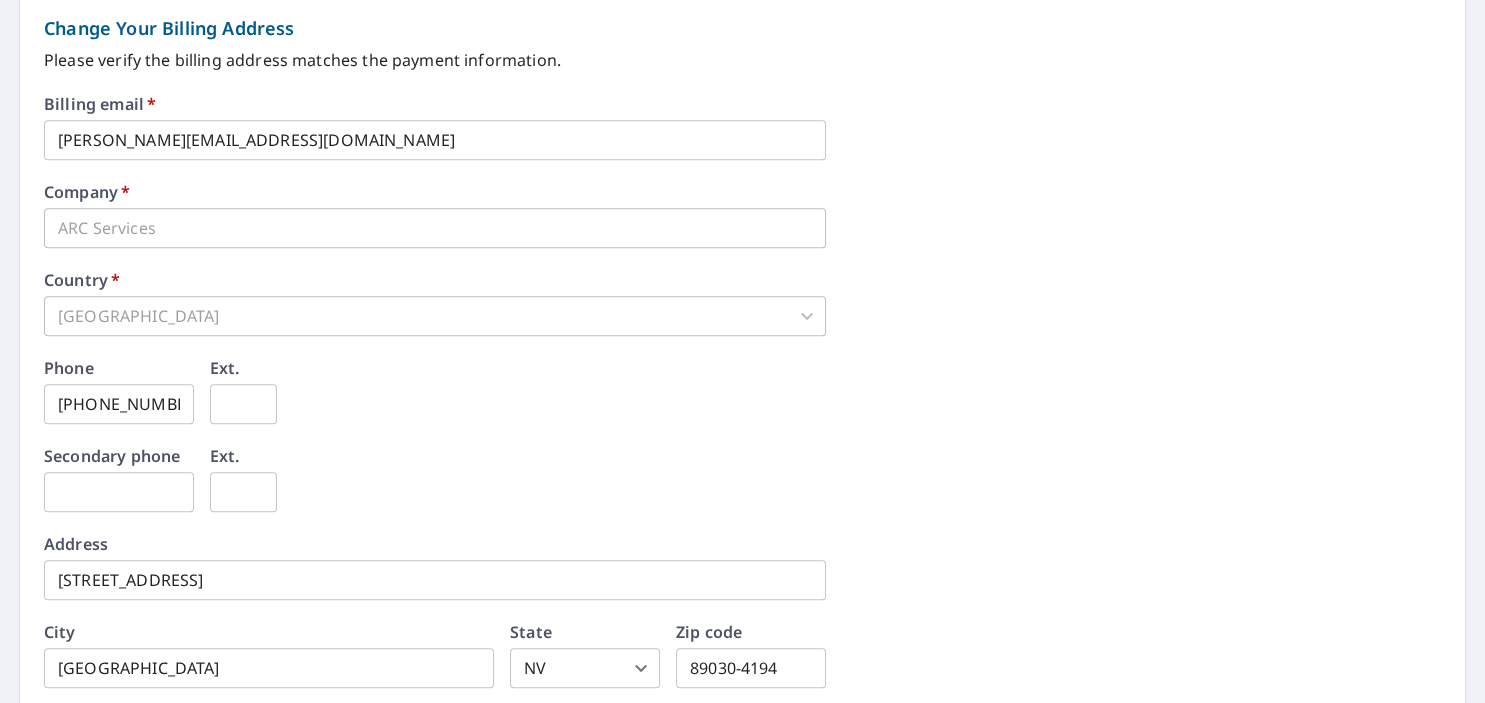 scroll, scrollTop: 992, scrollLeft: 0, axis: vertical 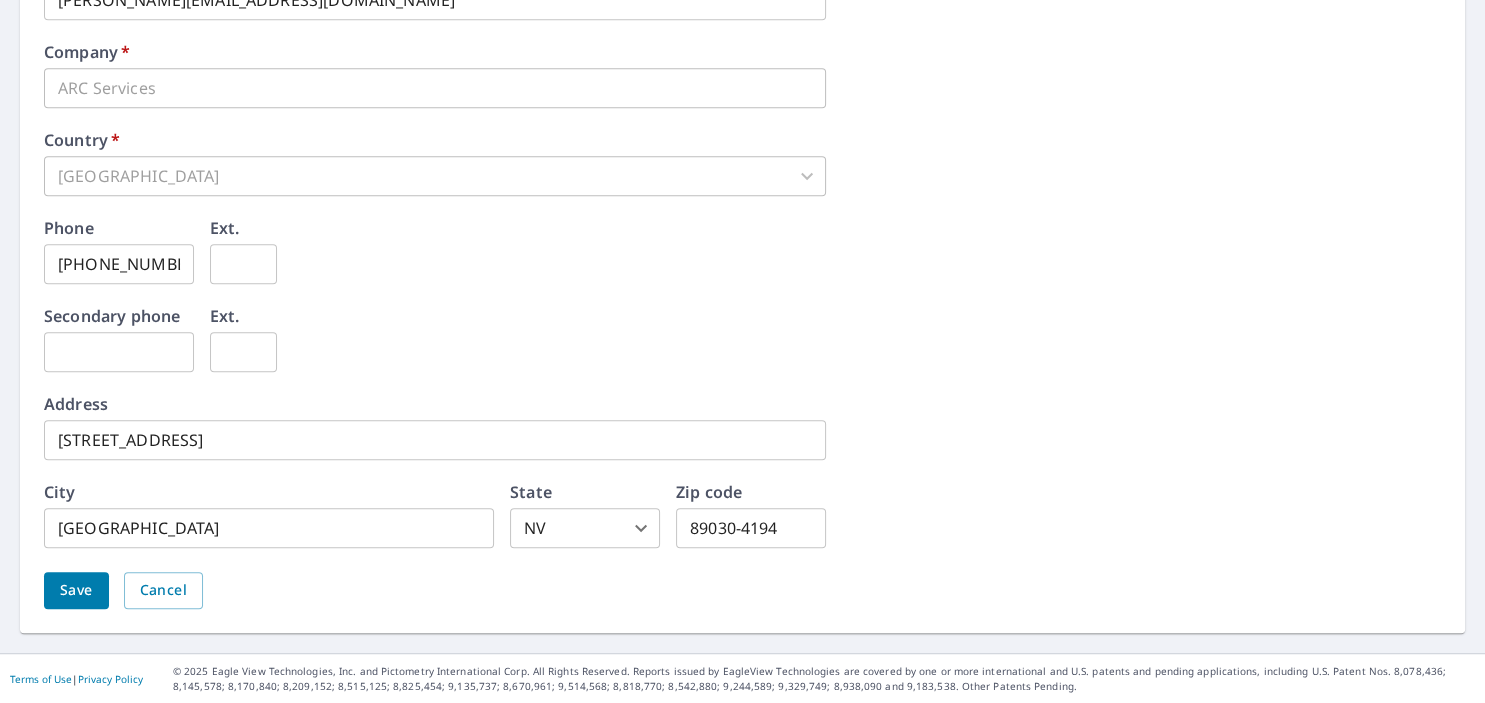 click on "Save" at bounding box center [76, 590] 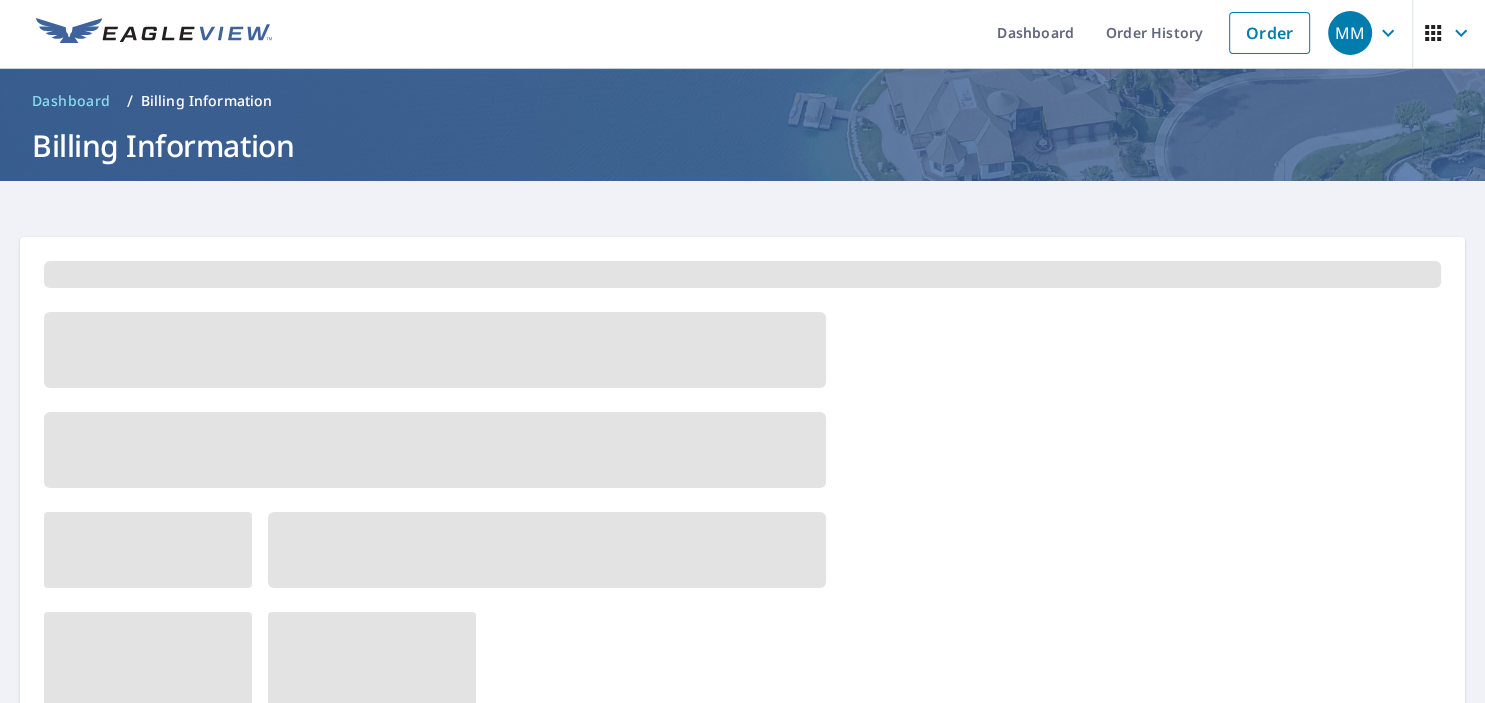 scroll, scrollTop: 0, scrollLeft: 0, axis: both 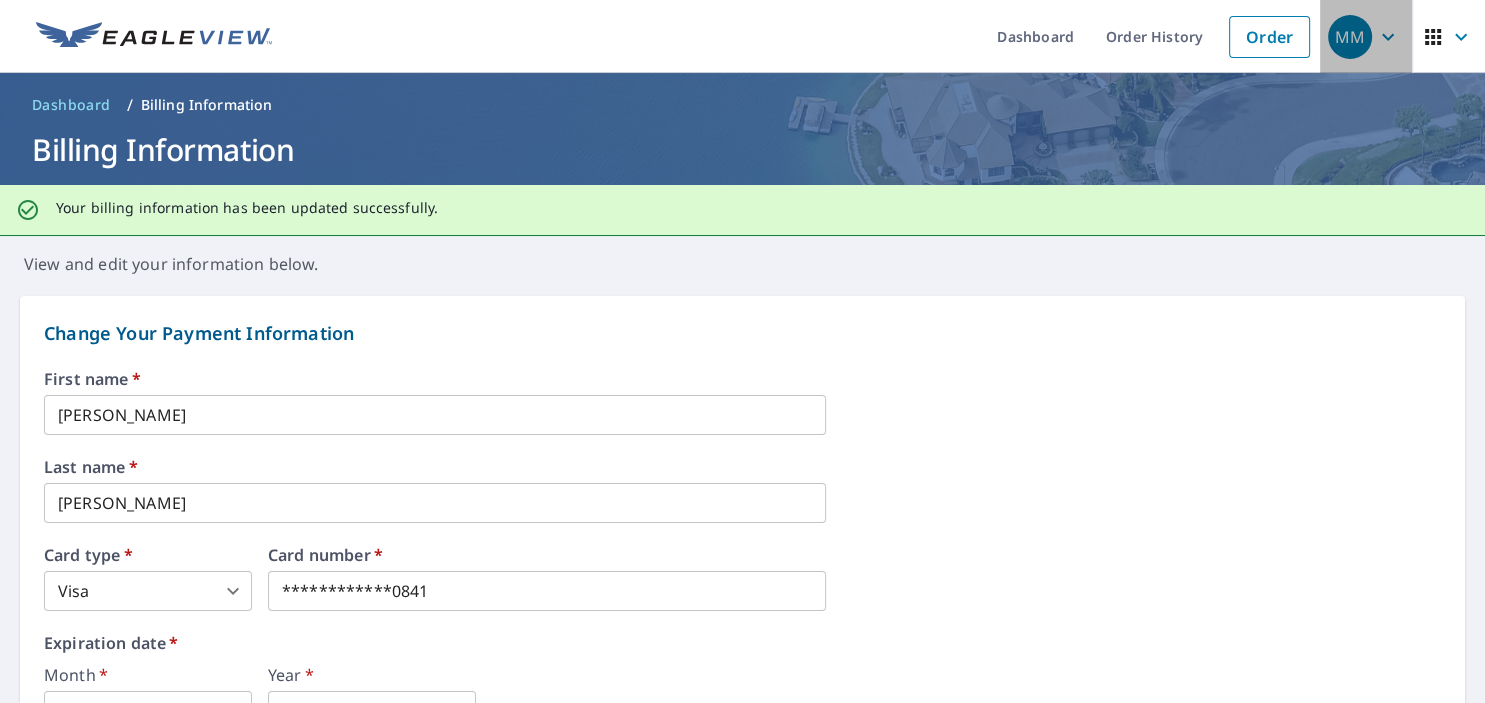 click on "MM" at bounding box center [1350, 37] 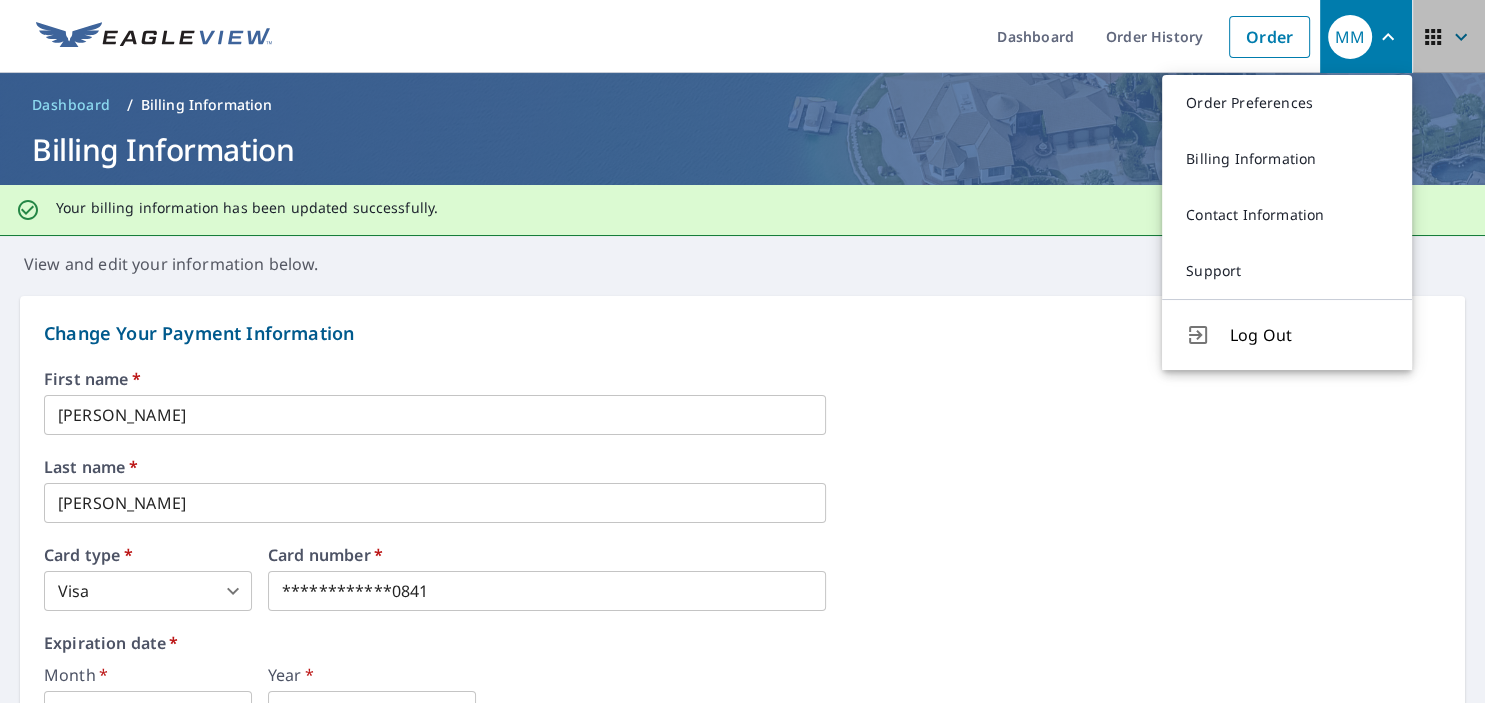 click 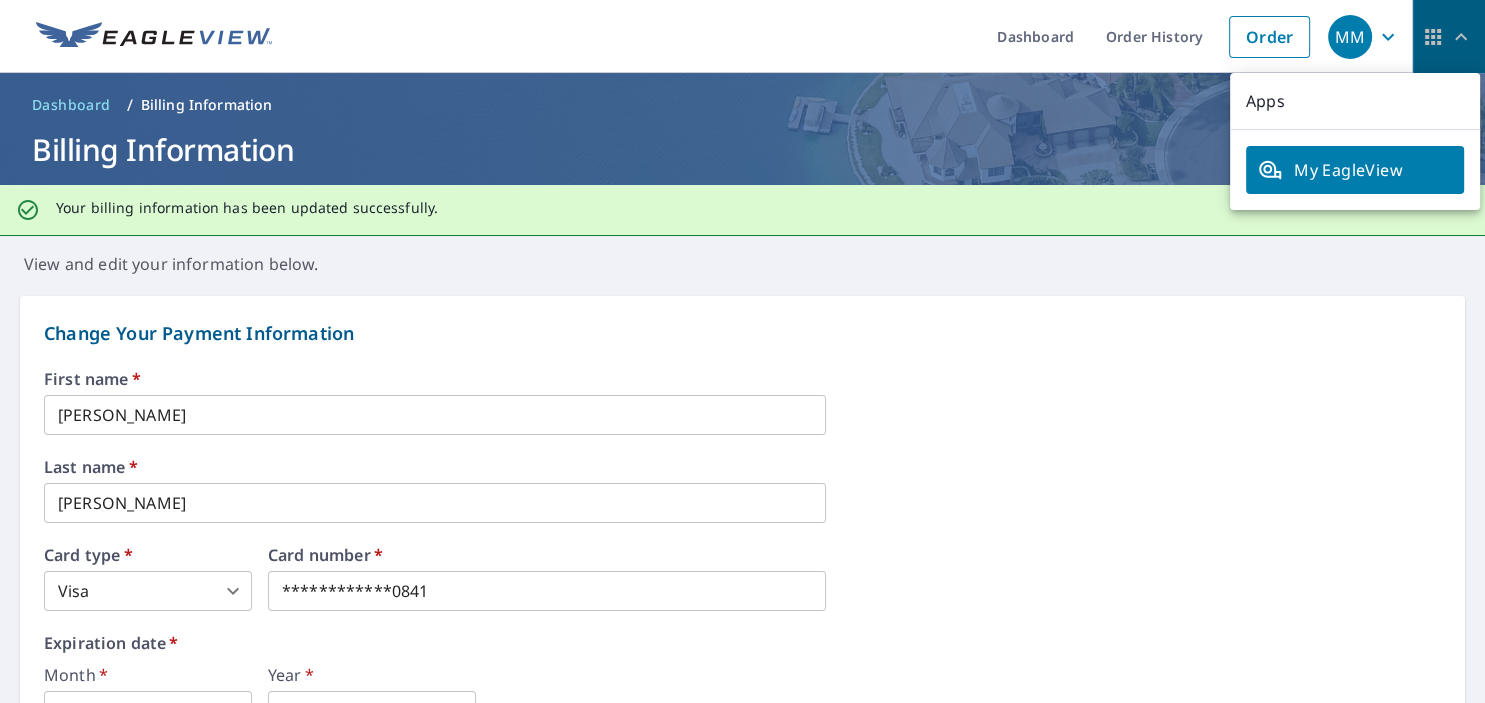 click 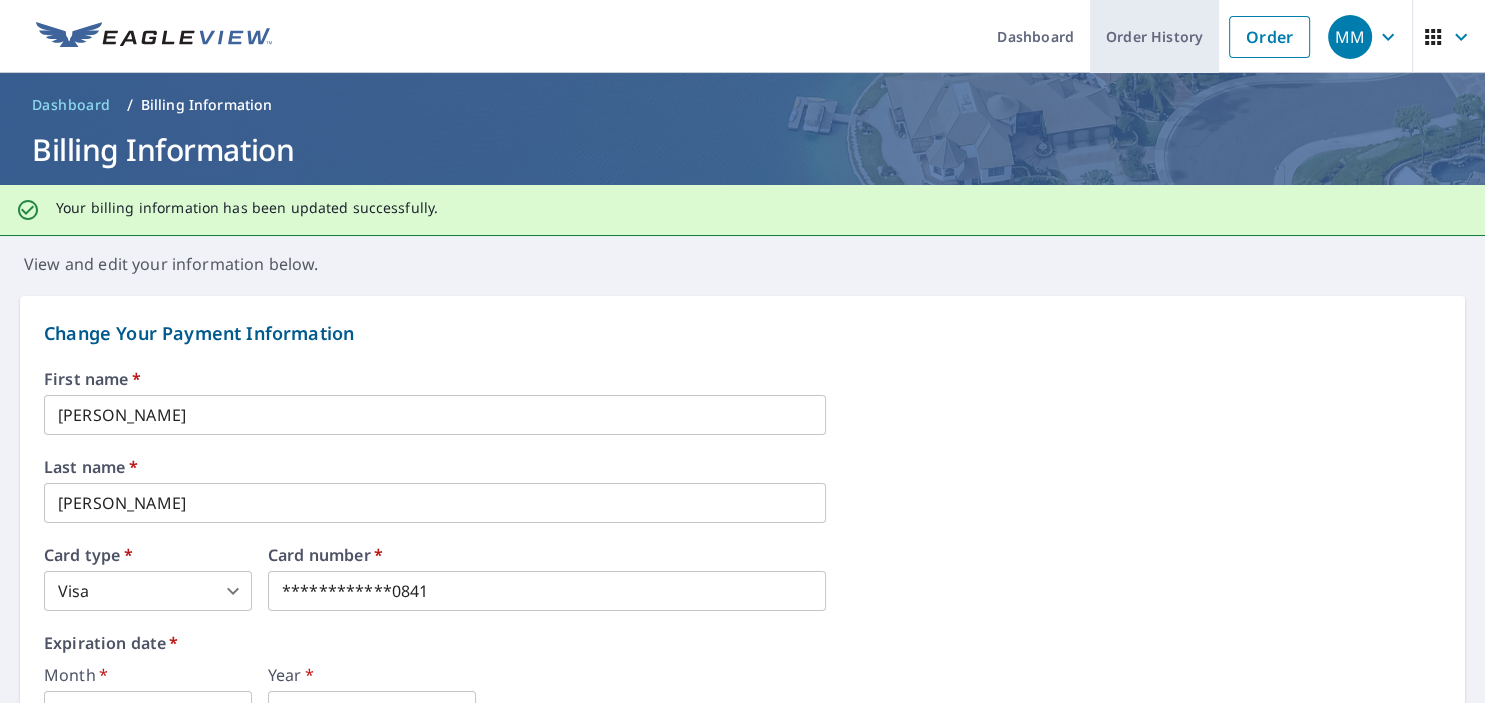 click on "Order History" at bounding box center [1154, 36] 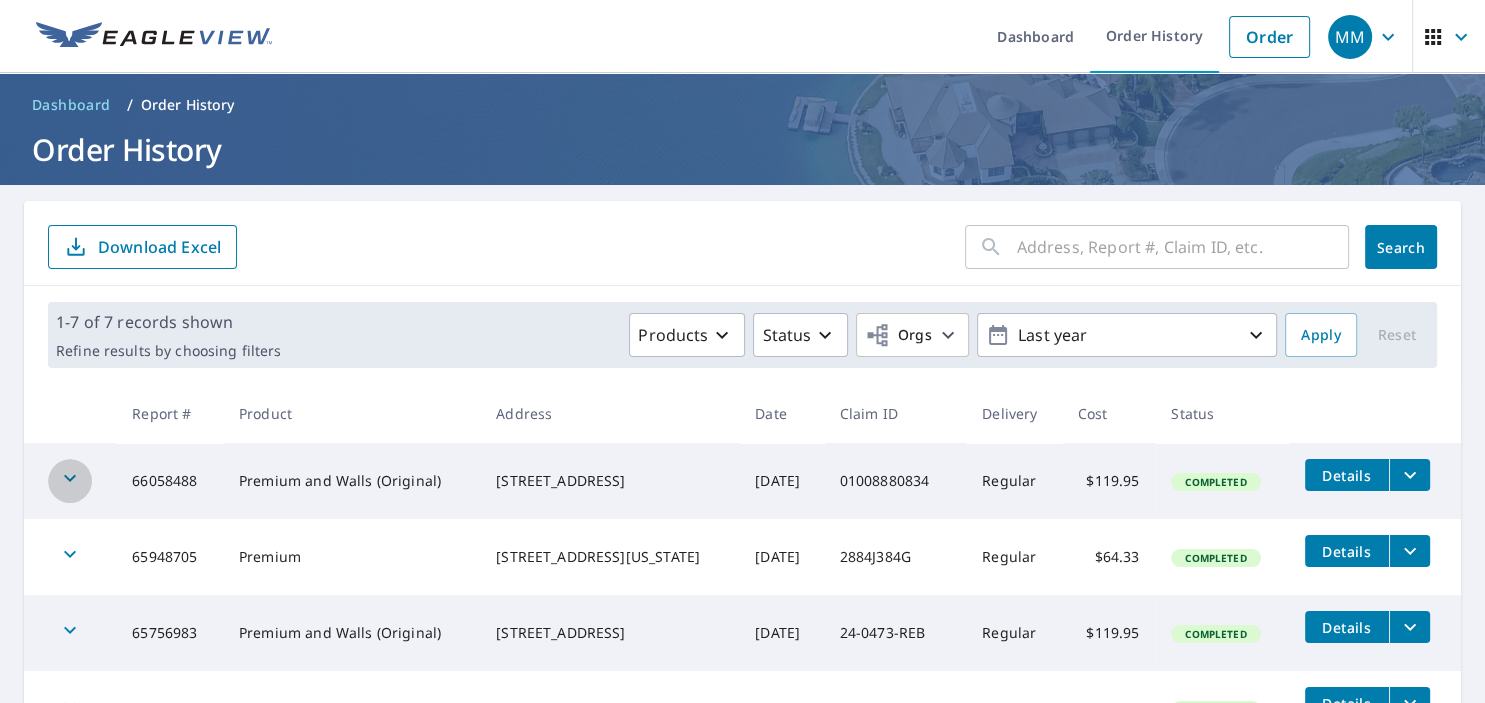 click 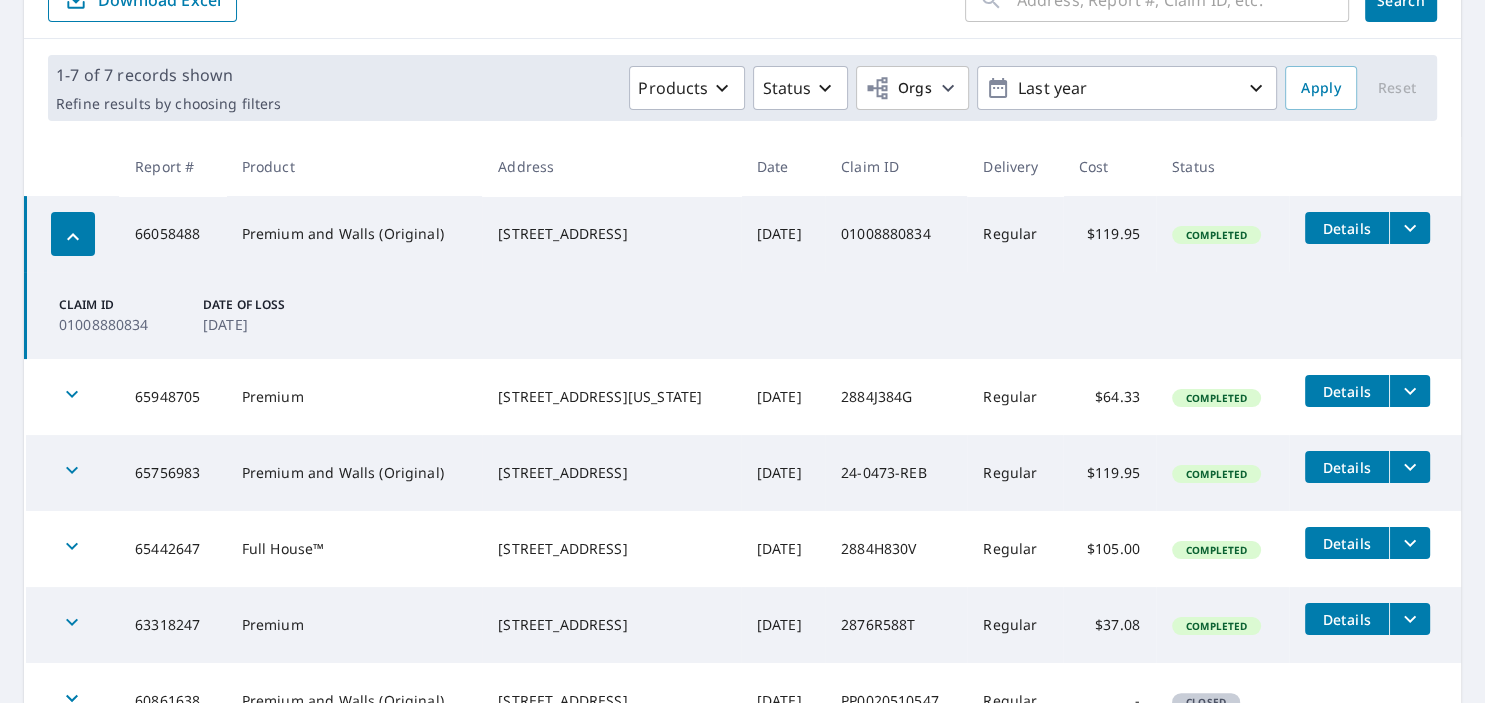 scroll, scrollTop: 248, scrollLeft: 0, axis: vertical 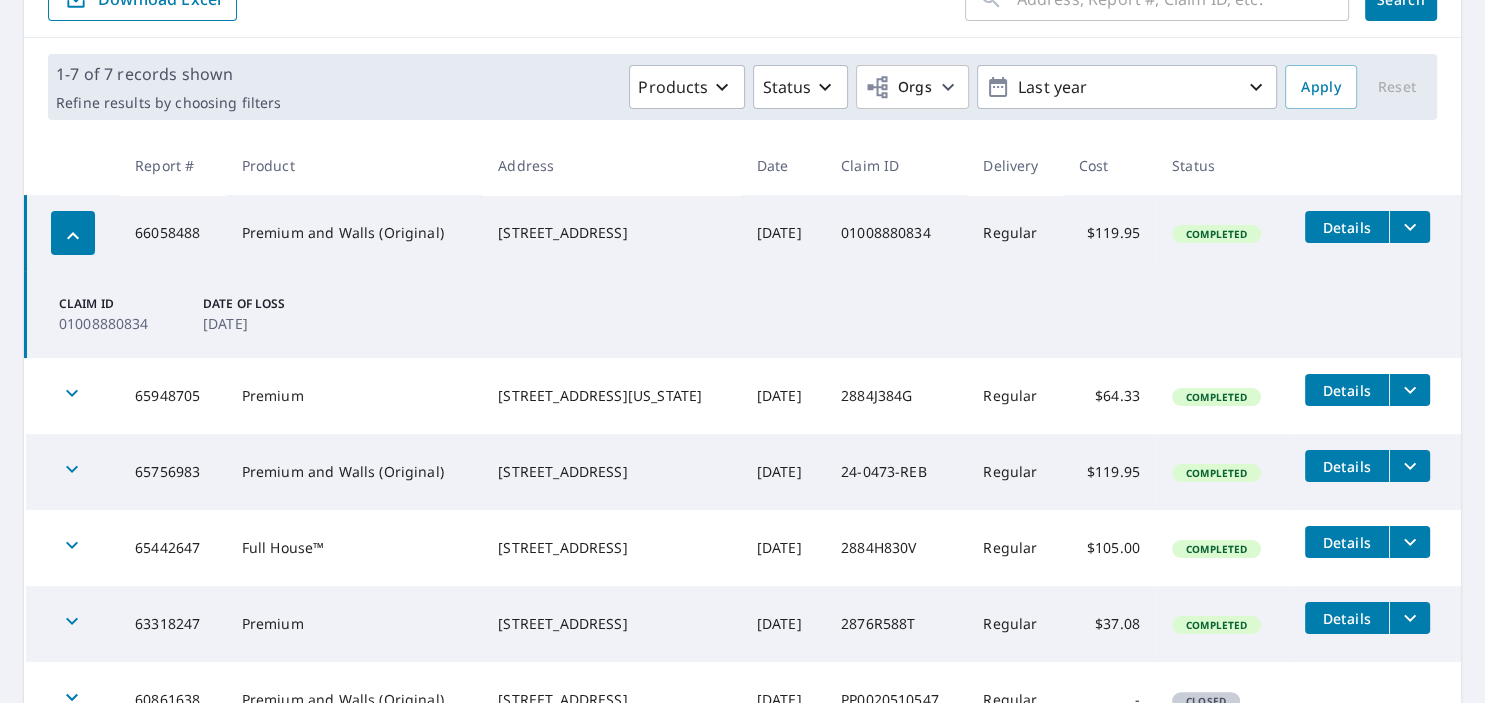 click 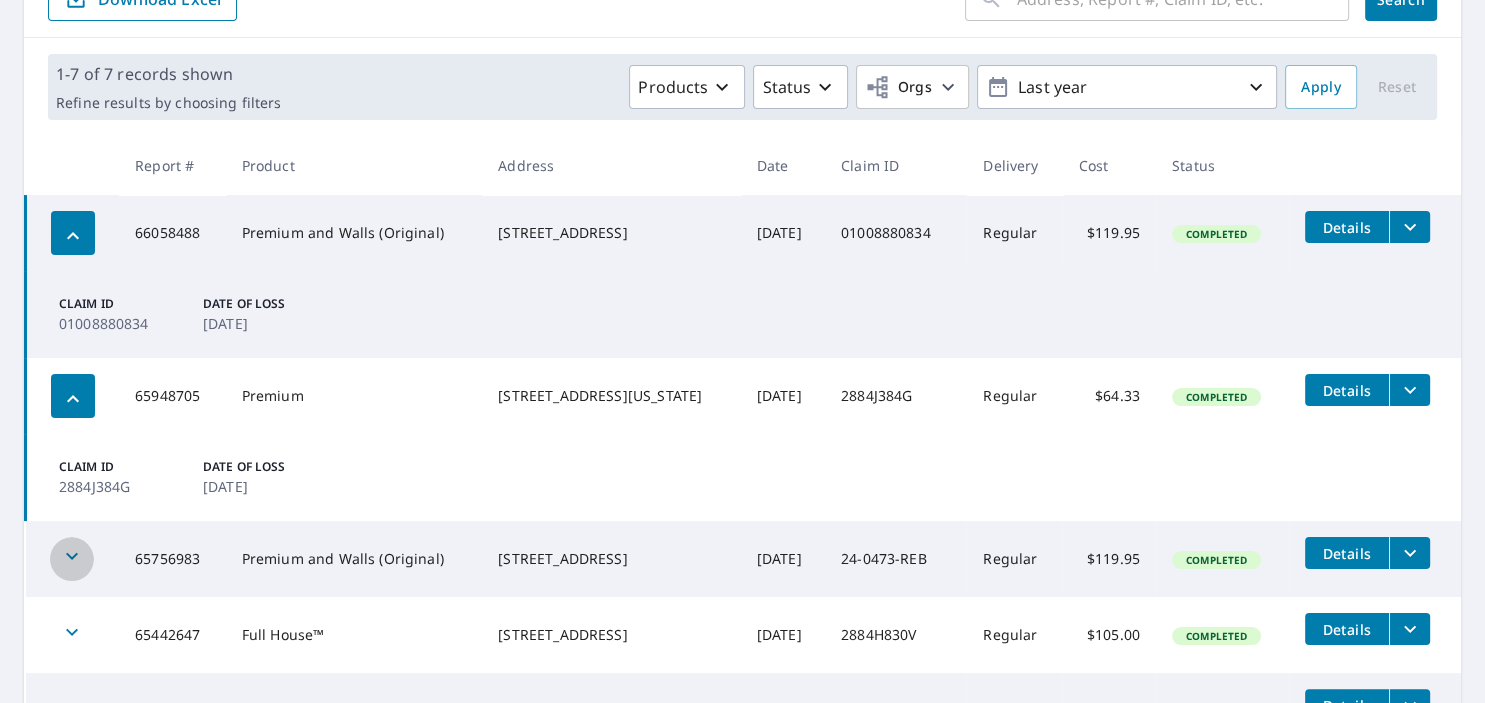 click 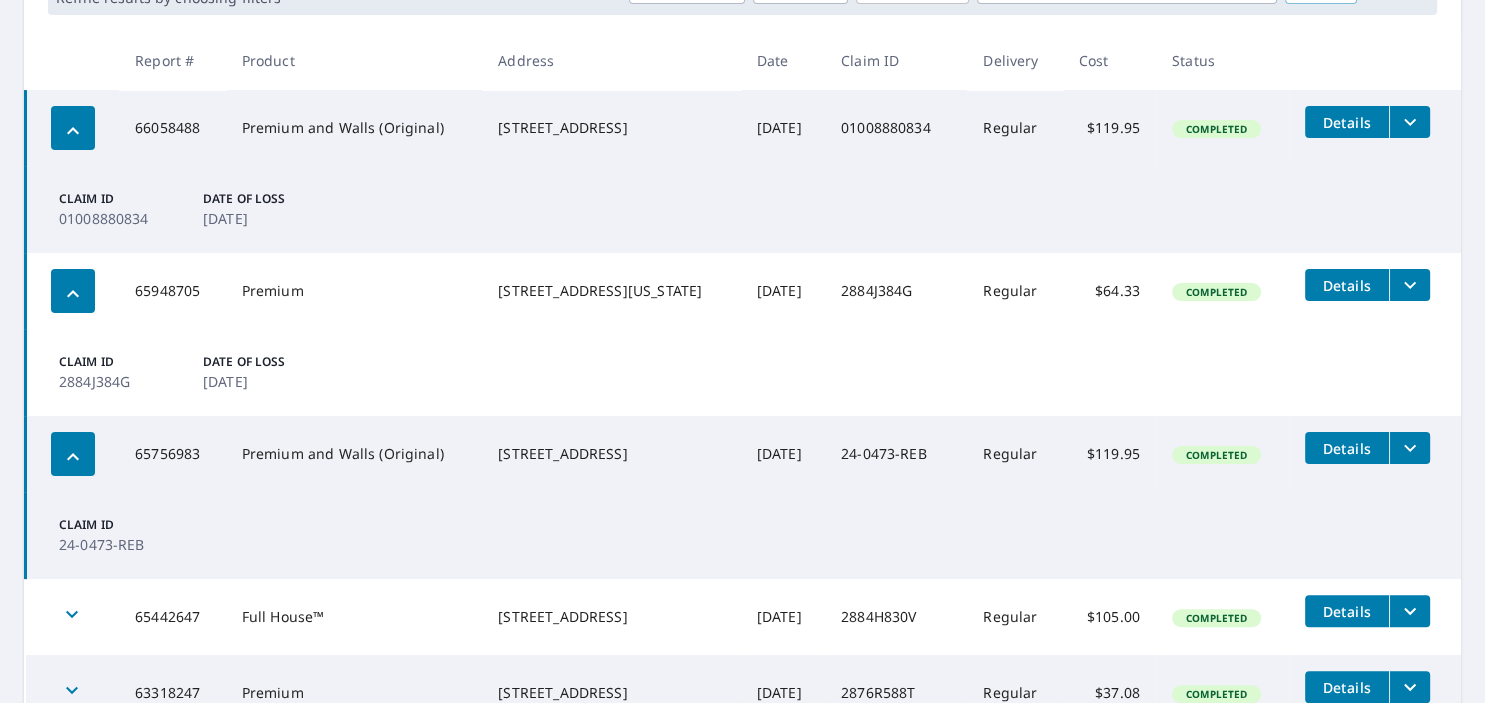 scroll, scrollTop: 352, scrollLeft: 0, axis: vertical 